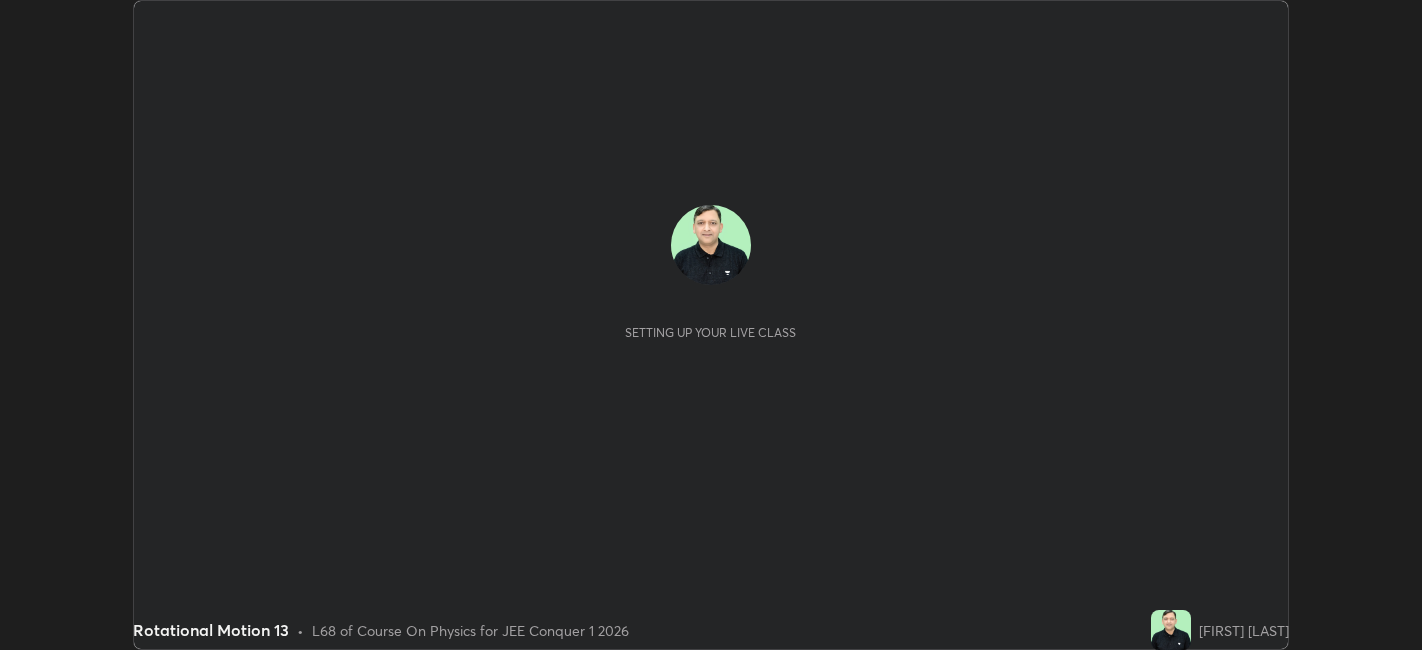 scroll, scrollTop: 0, scrollLeft: 0, axis: both 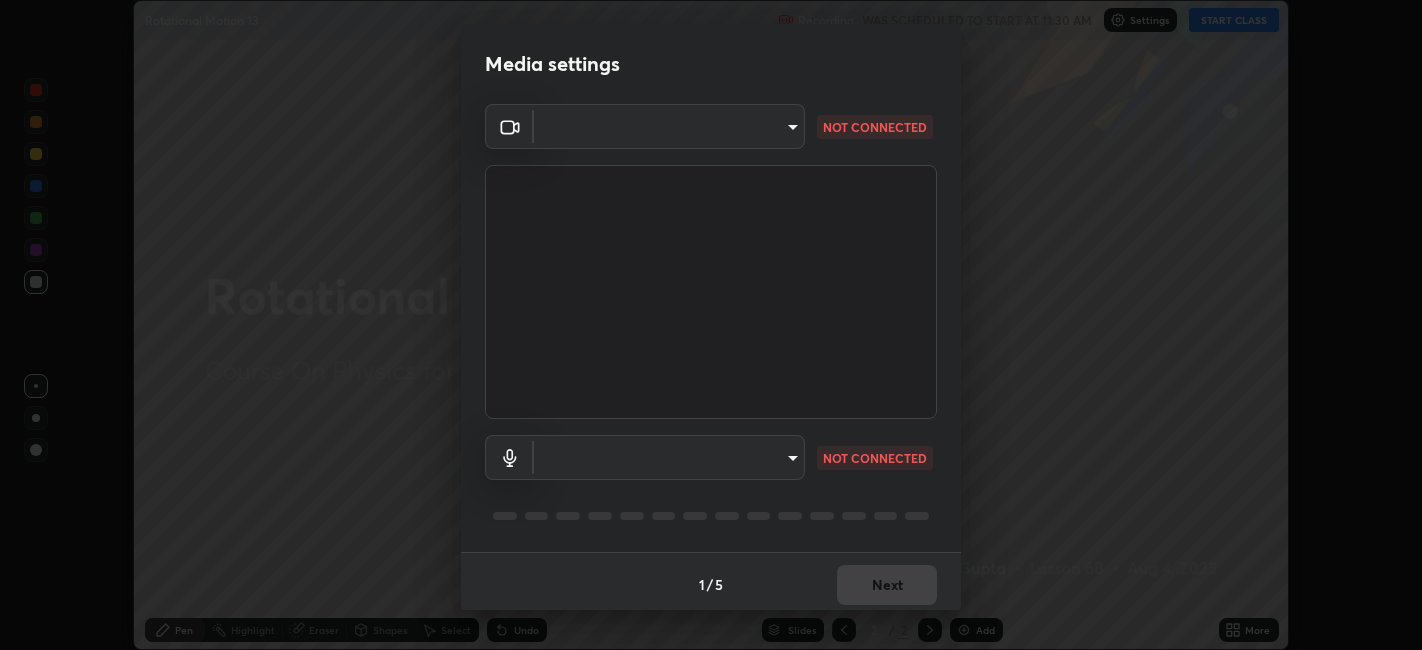 type on "9e57caed4cce4141f5eaa85e897878ef8d6f7de05c3a7e1aeb5fb010bc414606" 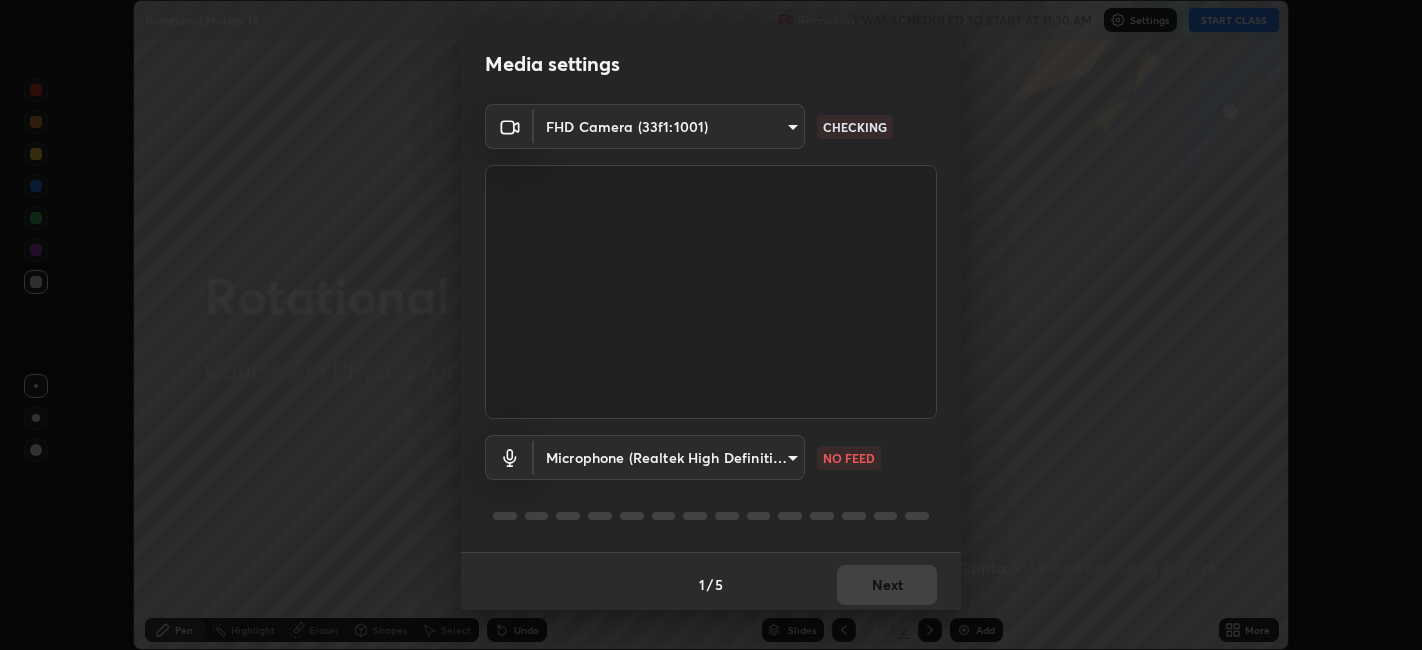 scroll, scrollTop: 5, scrollLeft: 0, axis: vertical 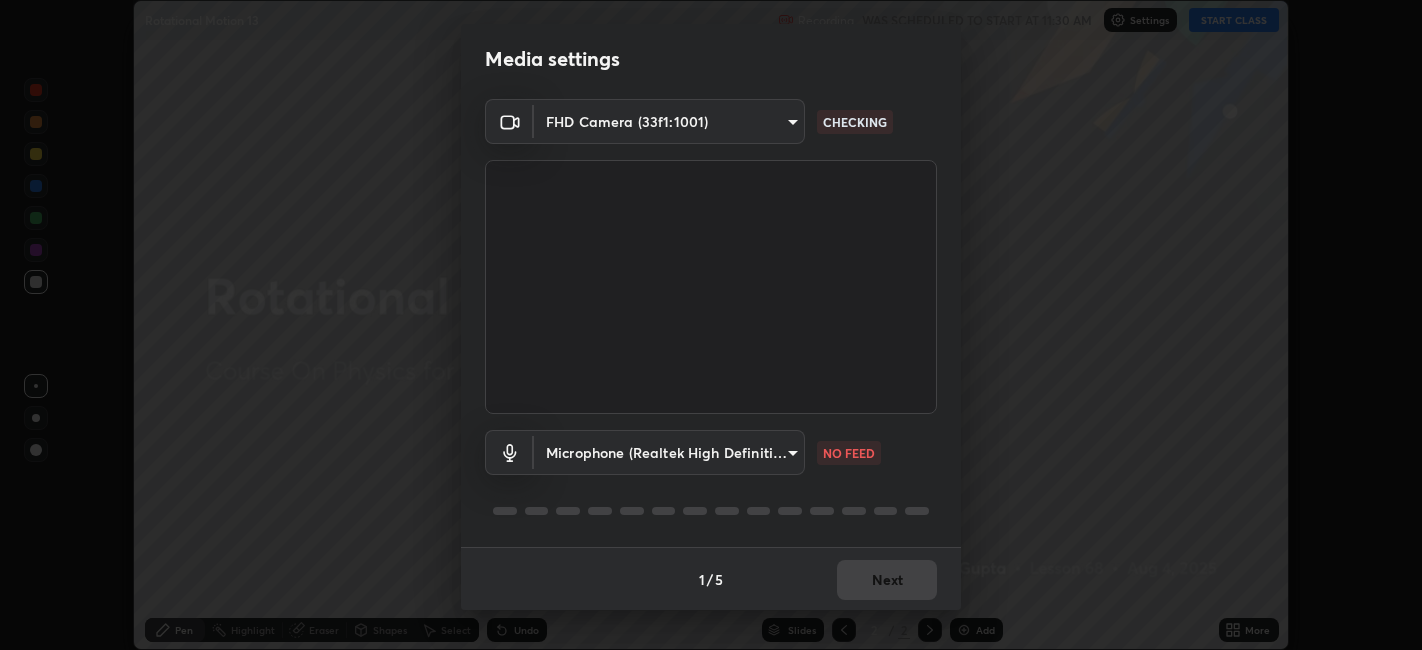 click on "Erase all Rotational Motion 13 Recording WAS SCHEDULED TO START AT  11:30 AM Settings START CLASS Setting up your live class Rotational Motion 13 • L68 of Course On Physics for JEE Conquer 1 2026 [FIRST] [LAST] Pen Highlight Eraser Shapes Select Undo Slides 2 / 2 Add More No doubts shared Encourage your learners to ask a doubt for better clarity Report an issue Reason for reporting Buffering Chat not working Audio - Video sync issue Educator video quality low ​ Attach an image Report Media settings FHD Camera (33f1:1001) [UUID] CHECKING Microphone (Realtek High Definition Audio(SST)) [UUID] NO FEED 1 / 5 Next" at bounding box center (711, 325) 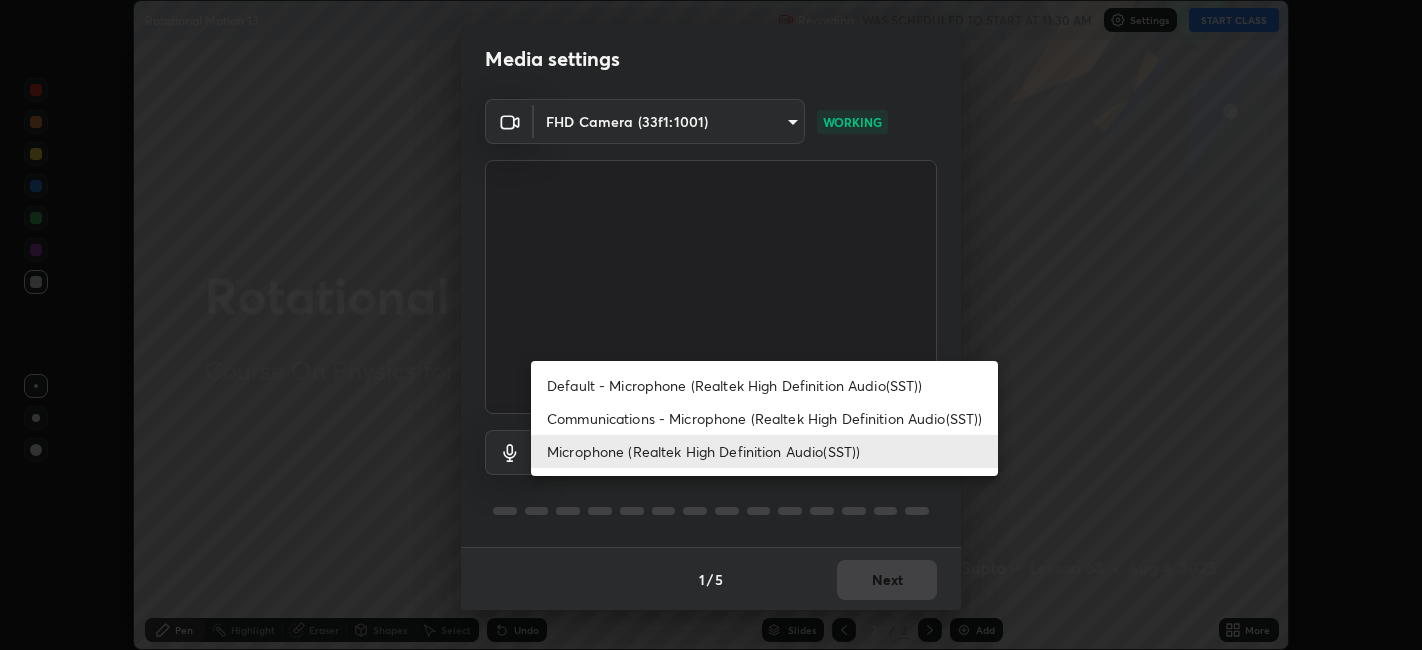 click on "Default - Microphone (Realtek High Definition Audio(SST))" at bounding box center (764, 385) 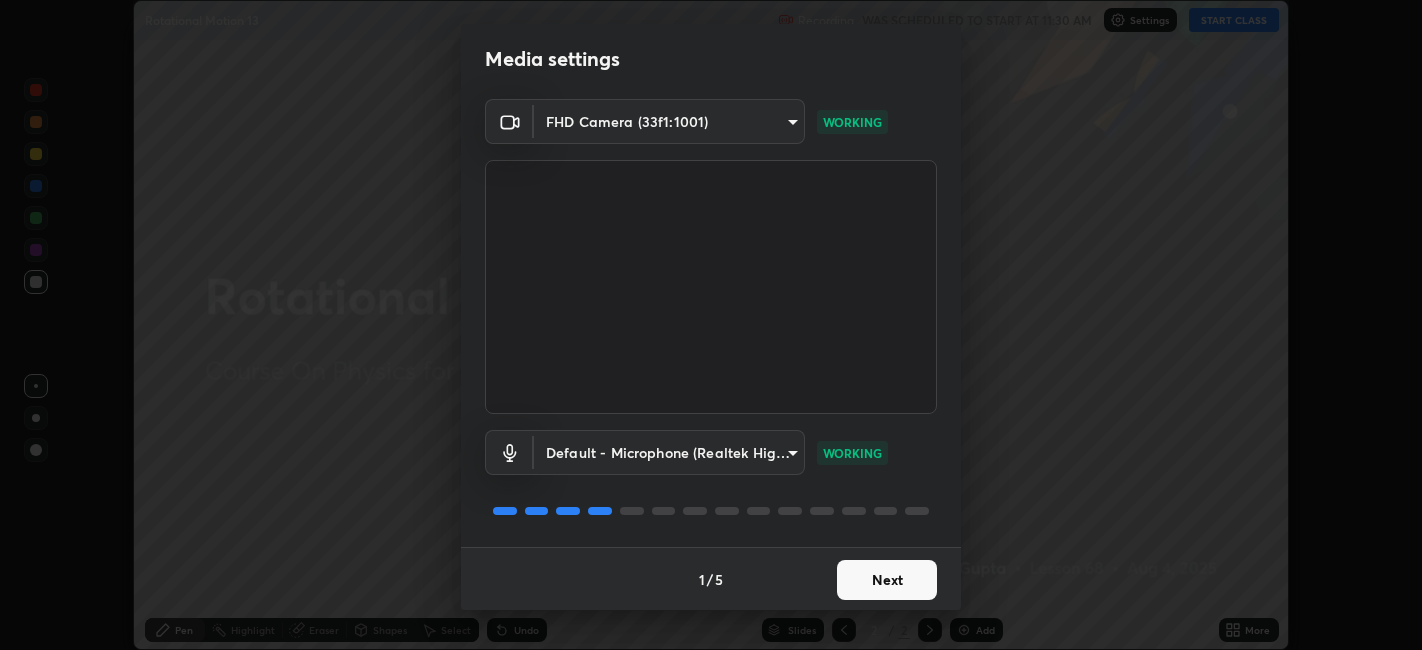 click on "Next" at bounding box center (887, 580) 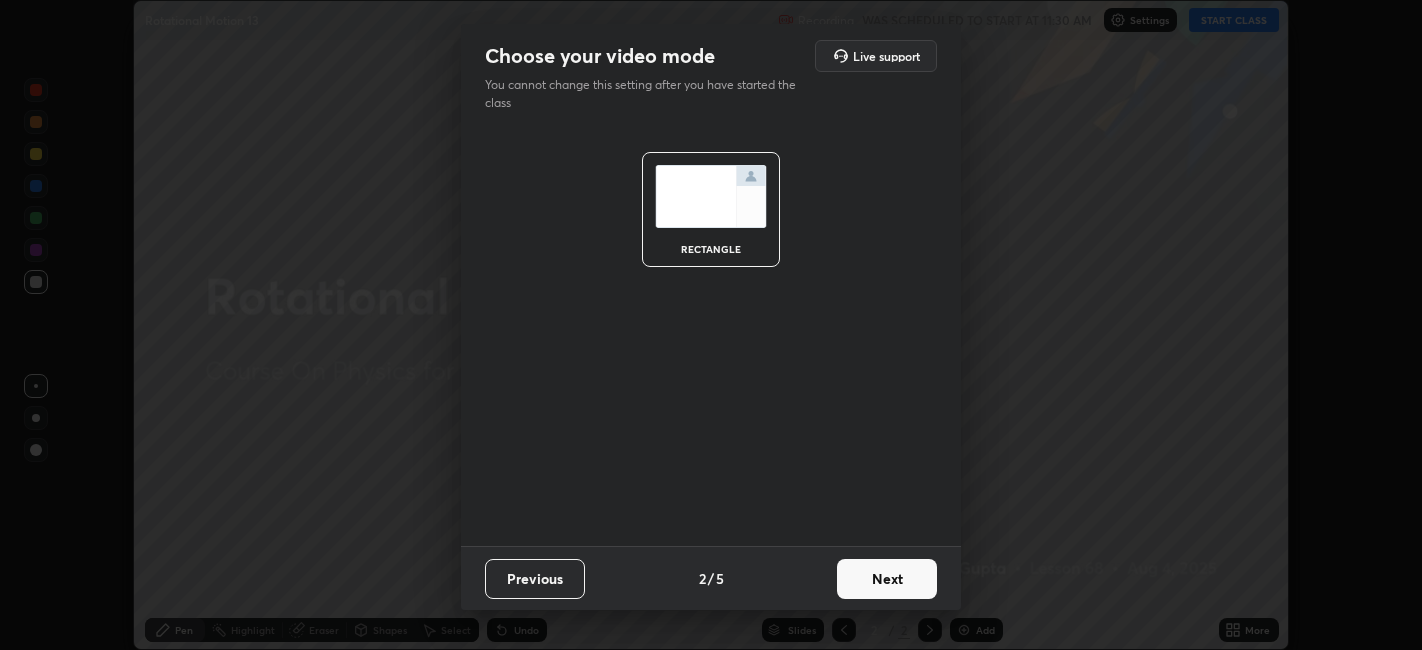 scroll, scrollTop: 0, scrollLeft: 0, axis: both 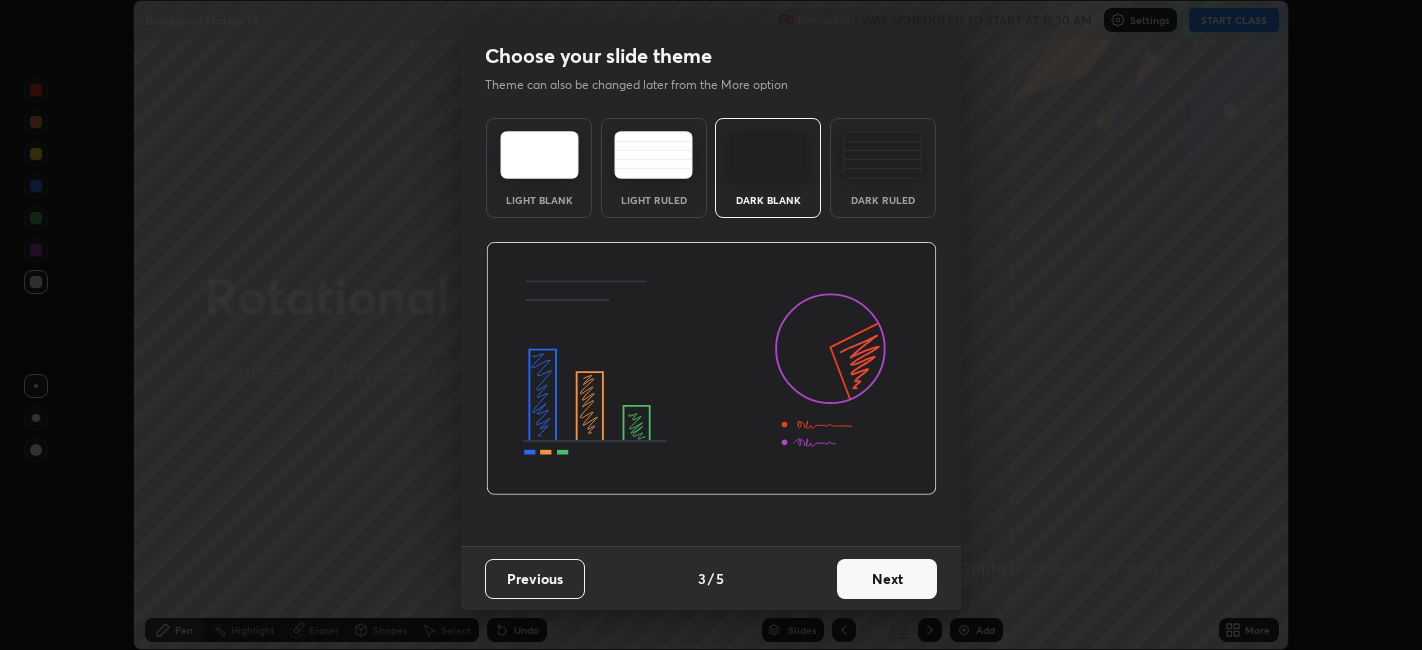 click on "Next" at bounding box center (887, 579) 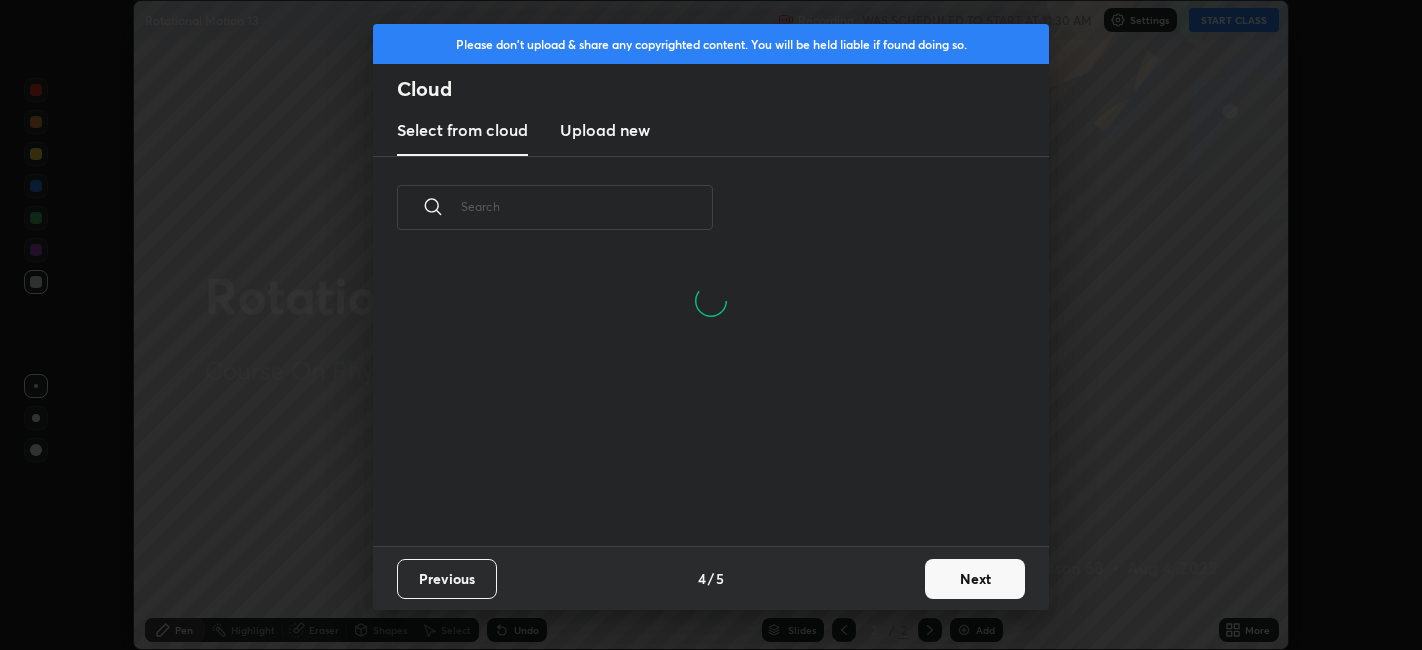 click on "Next" at bounding box center (975, 579) 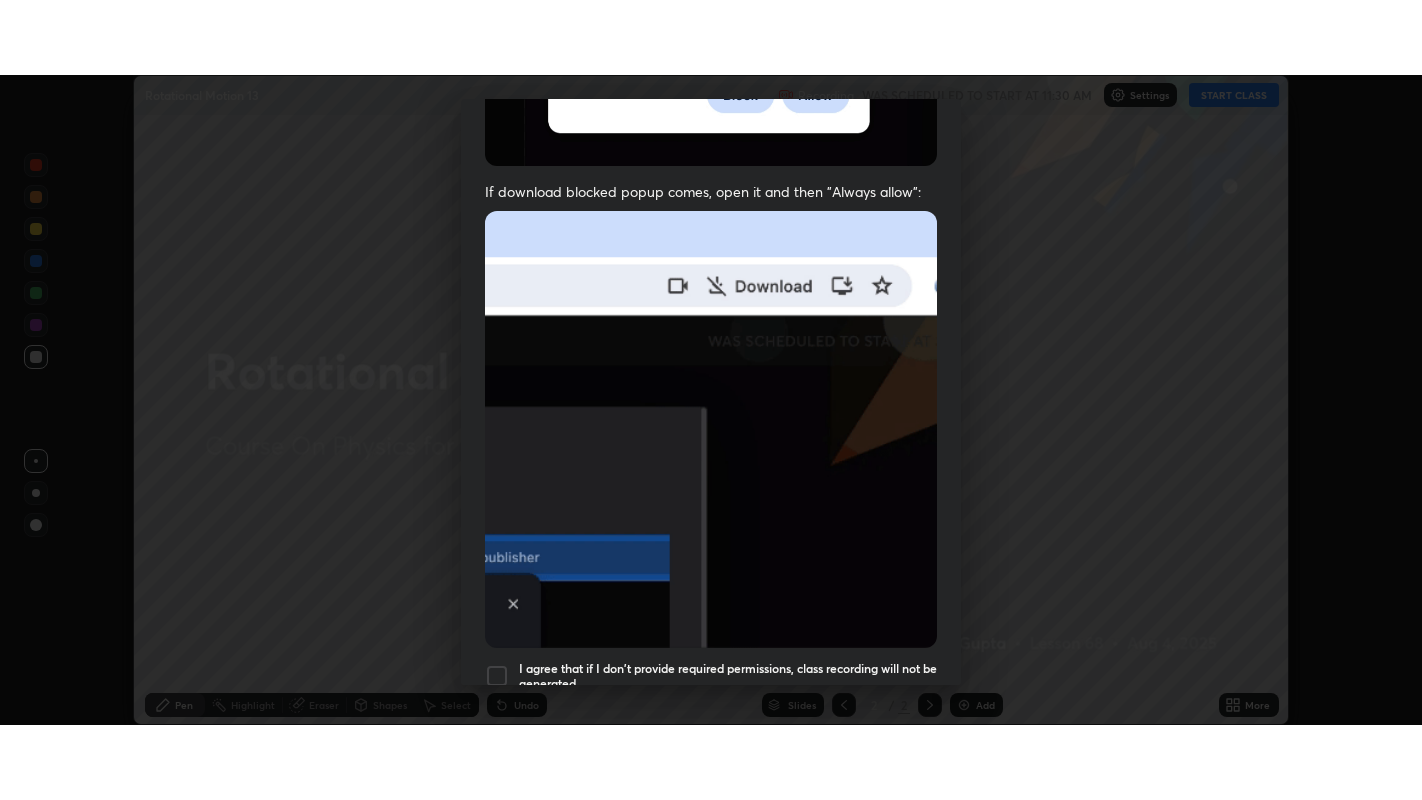 scroll, scrollTop: 413, scrollLeft: 0, axis: vertical 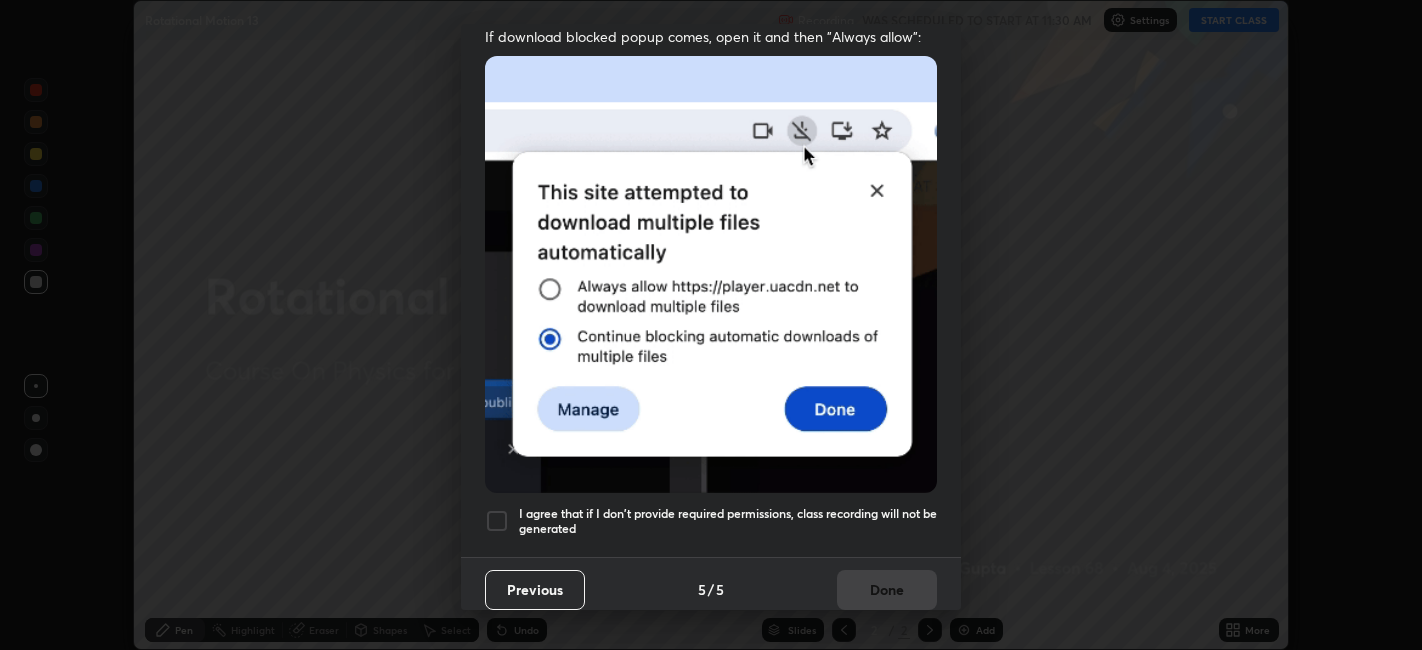 click at bounding box center [497, 521] 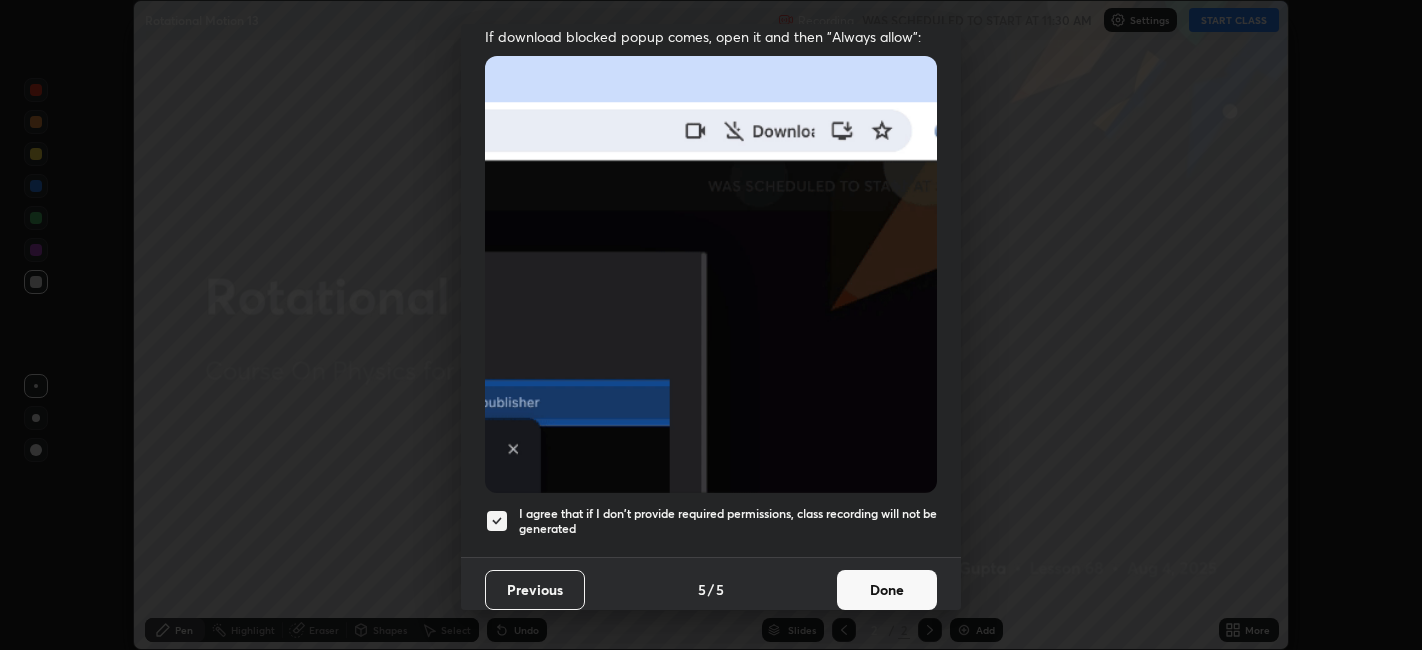click on "Done" at bounding box center (887, 590) 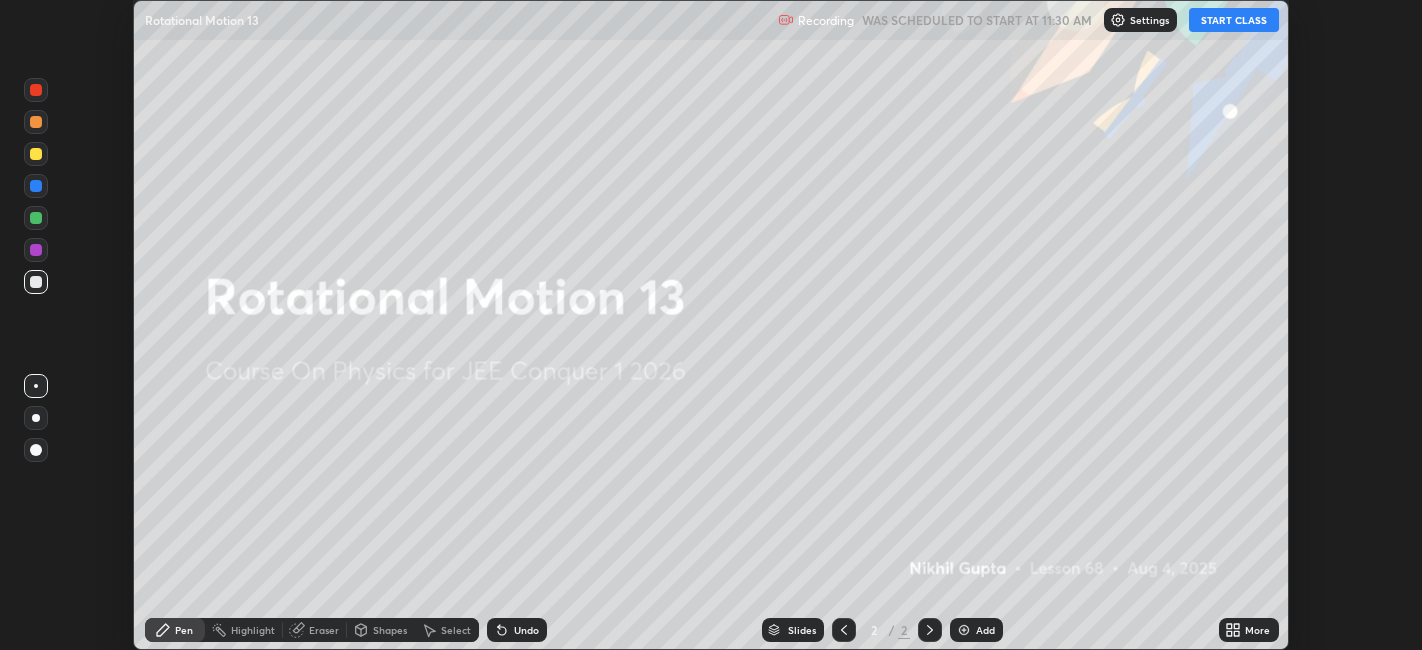 click on "START CLASS" at bounding box center [1234, 20] 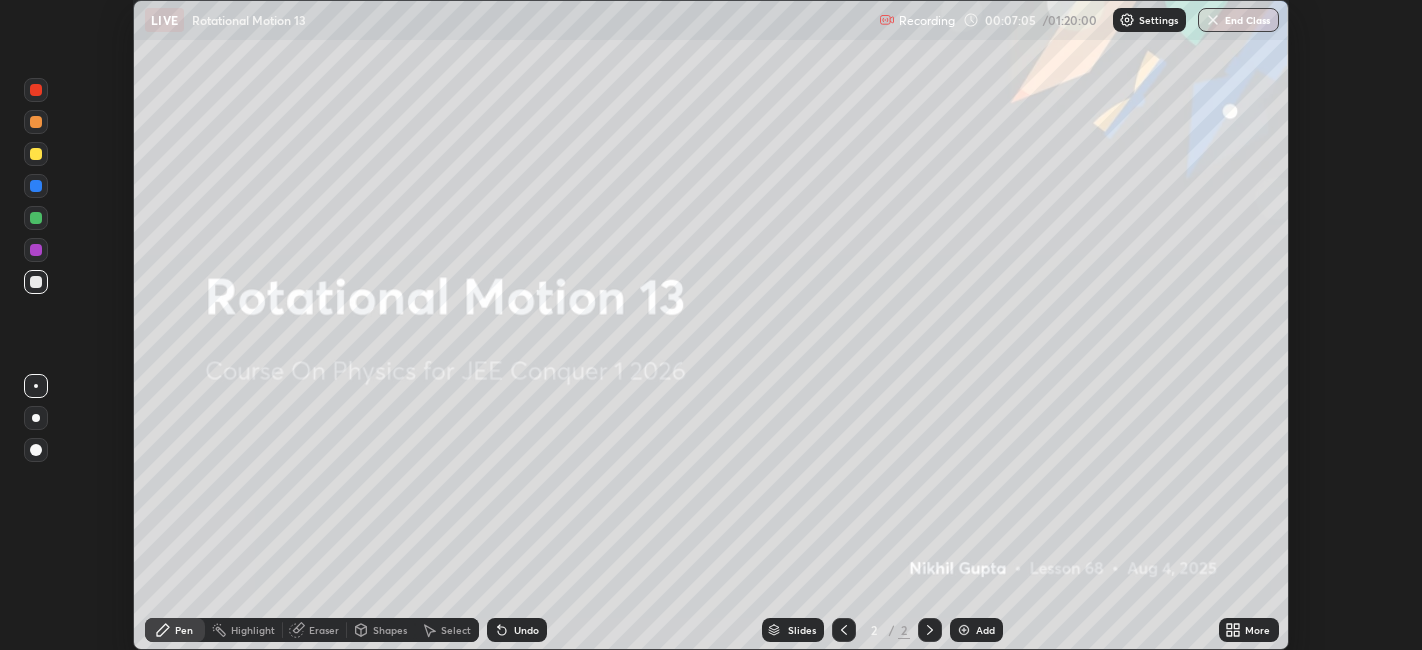 click on "Add" at bounding box center (976, 630) 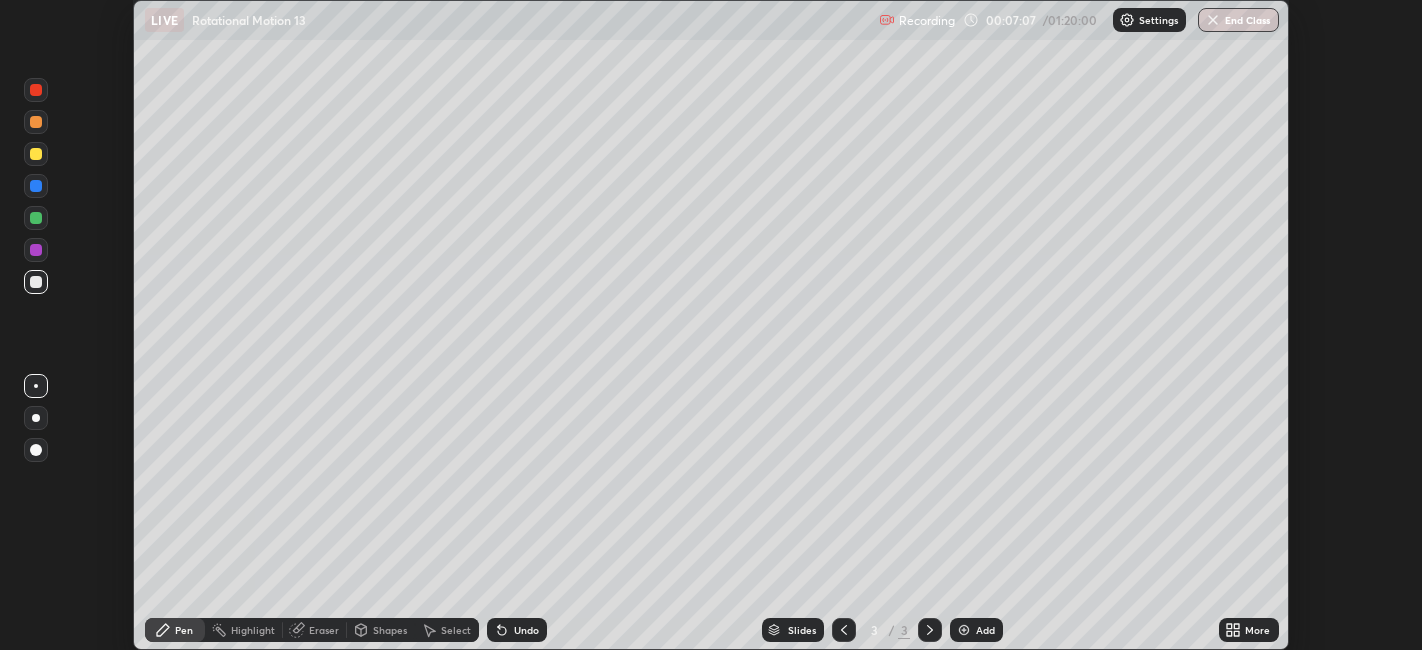 click on "More" at bounding box center [1249, 630] 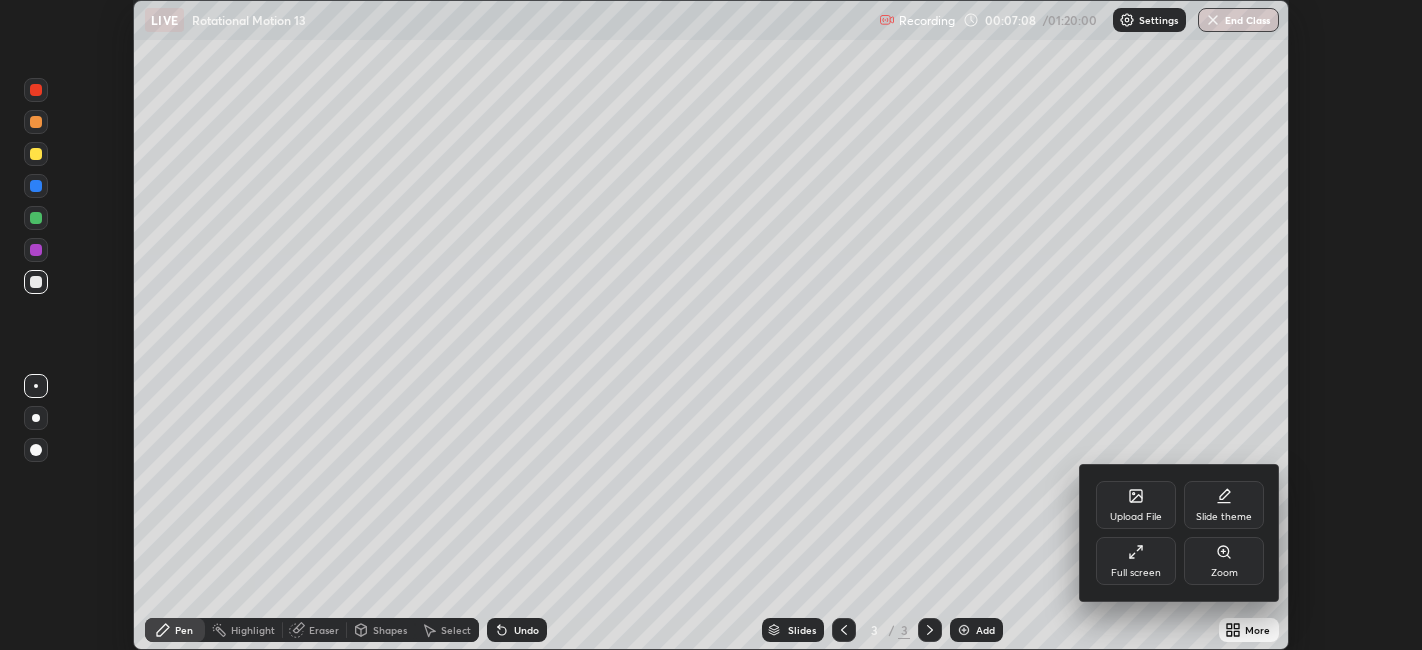 click 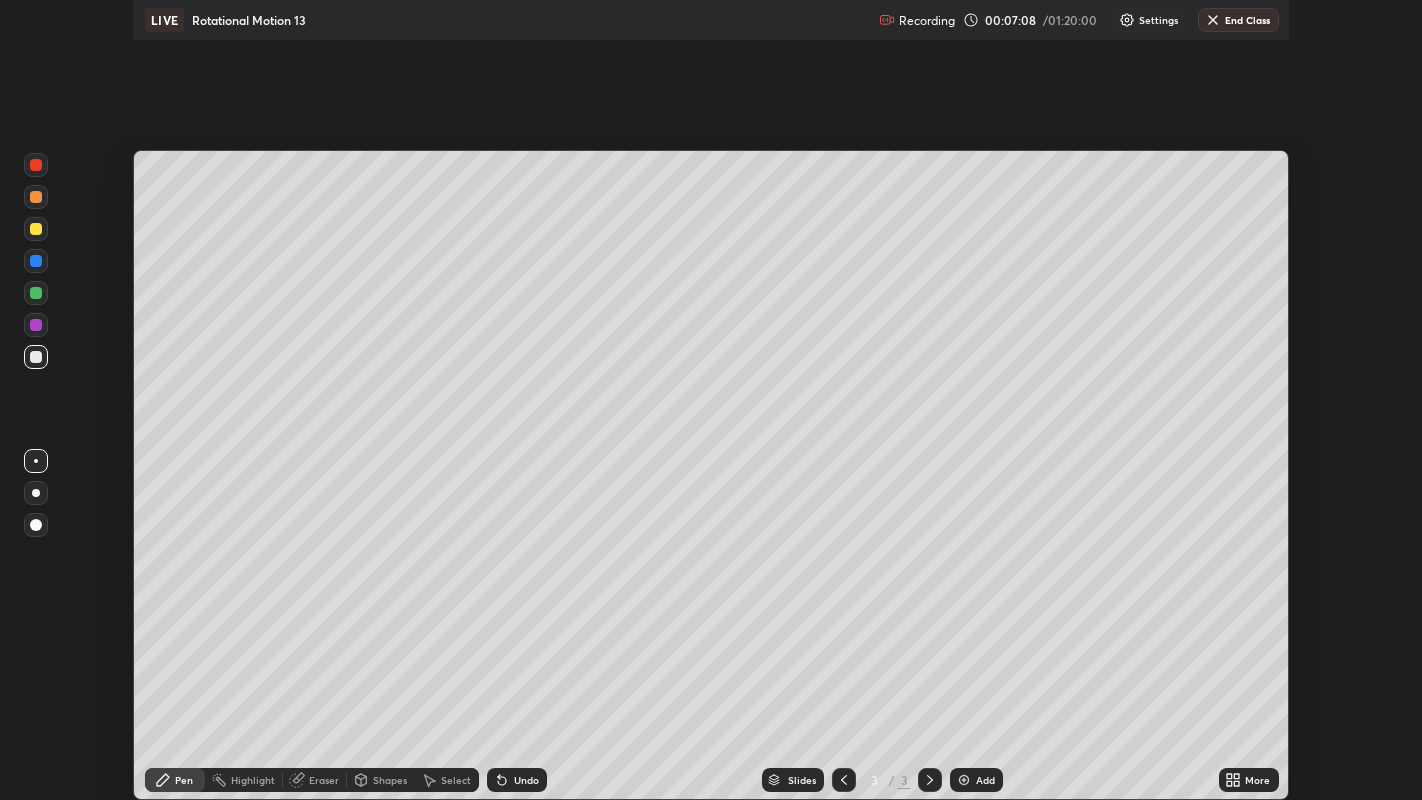 scroll, scrollTop: 99200, scrollLeft: 98577, axis: both 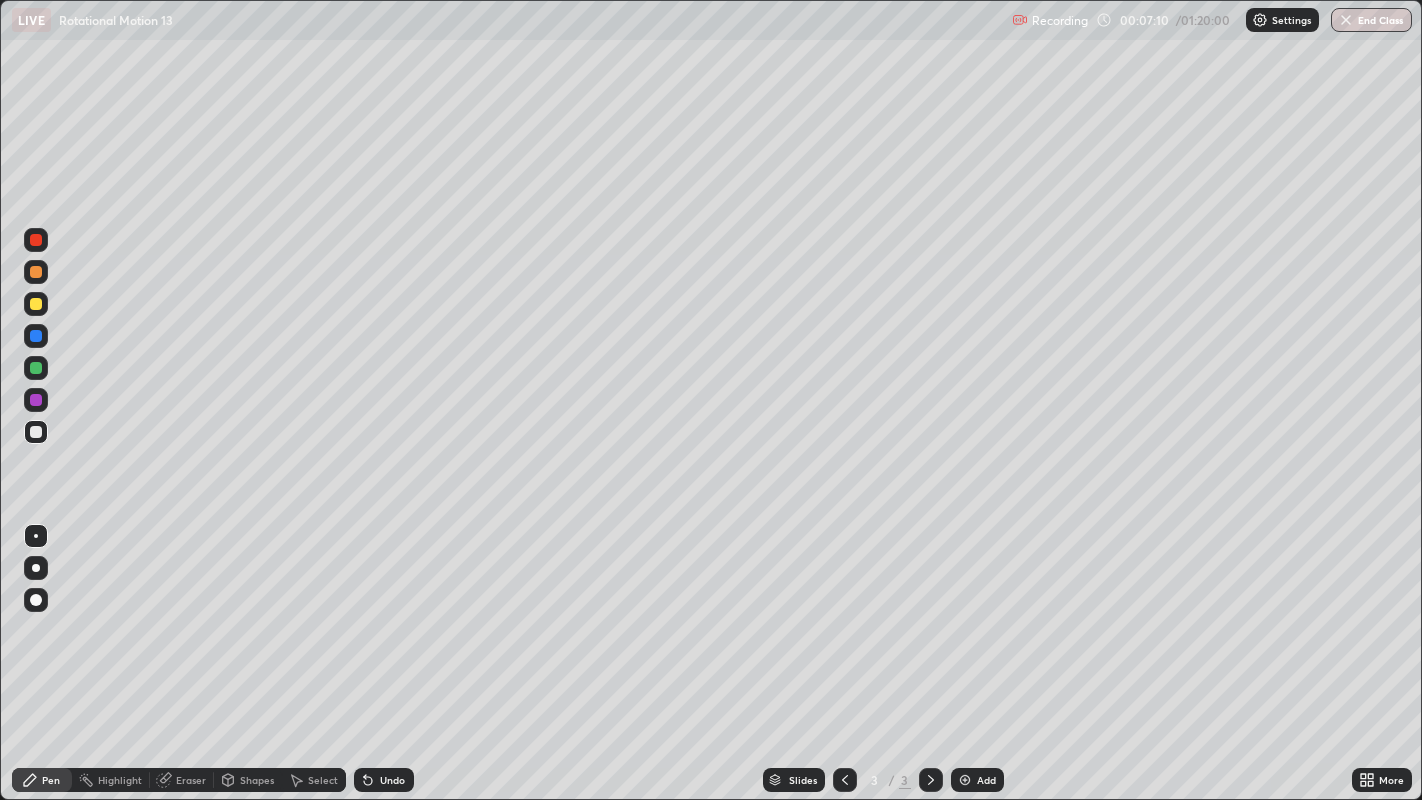 click at bounding box center (36, 304) 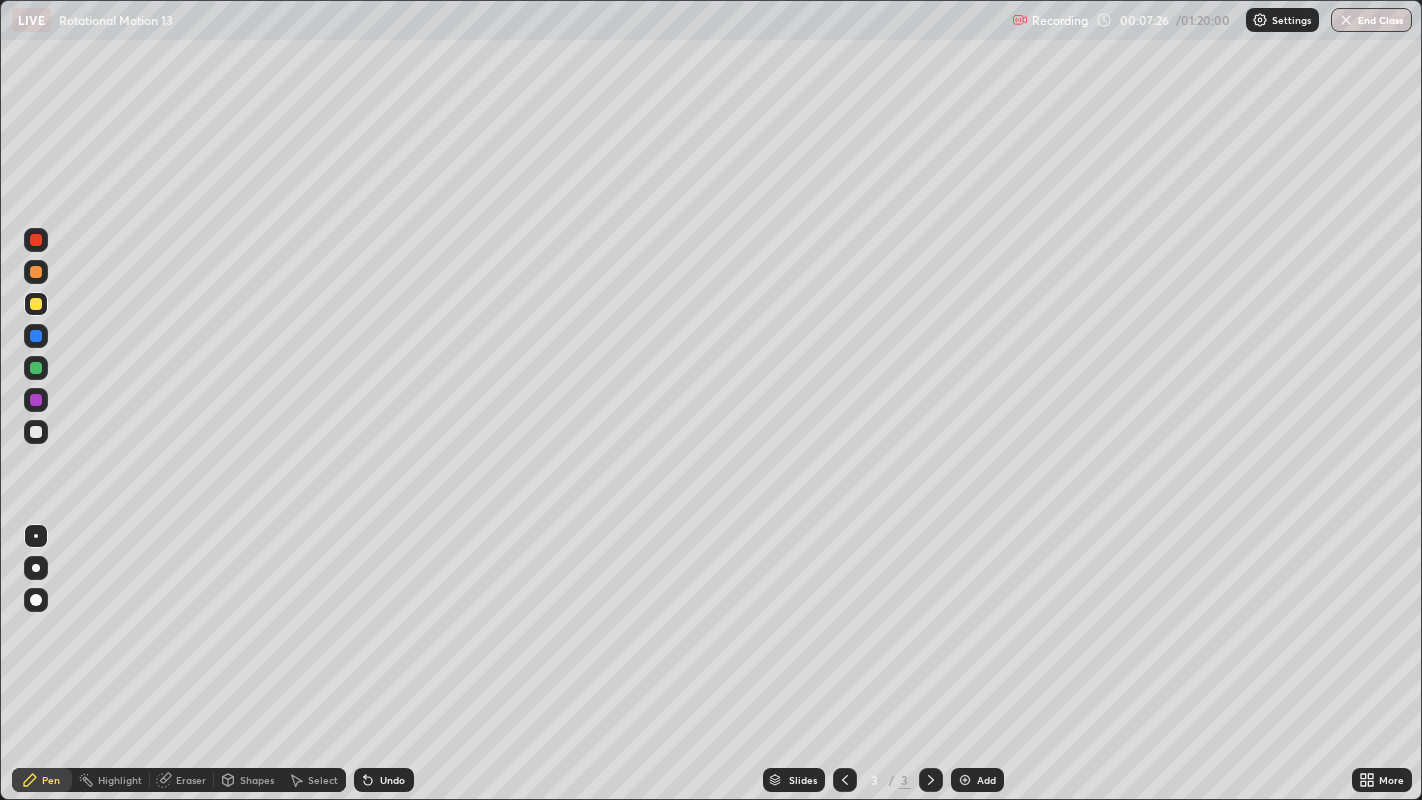 click at bounding box center (36, 432) 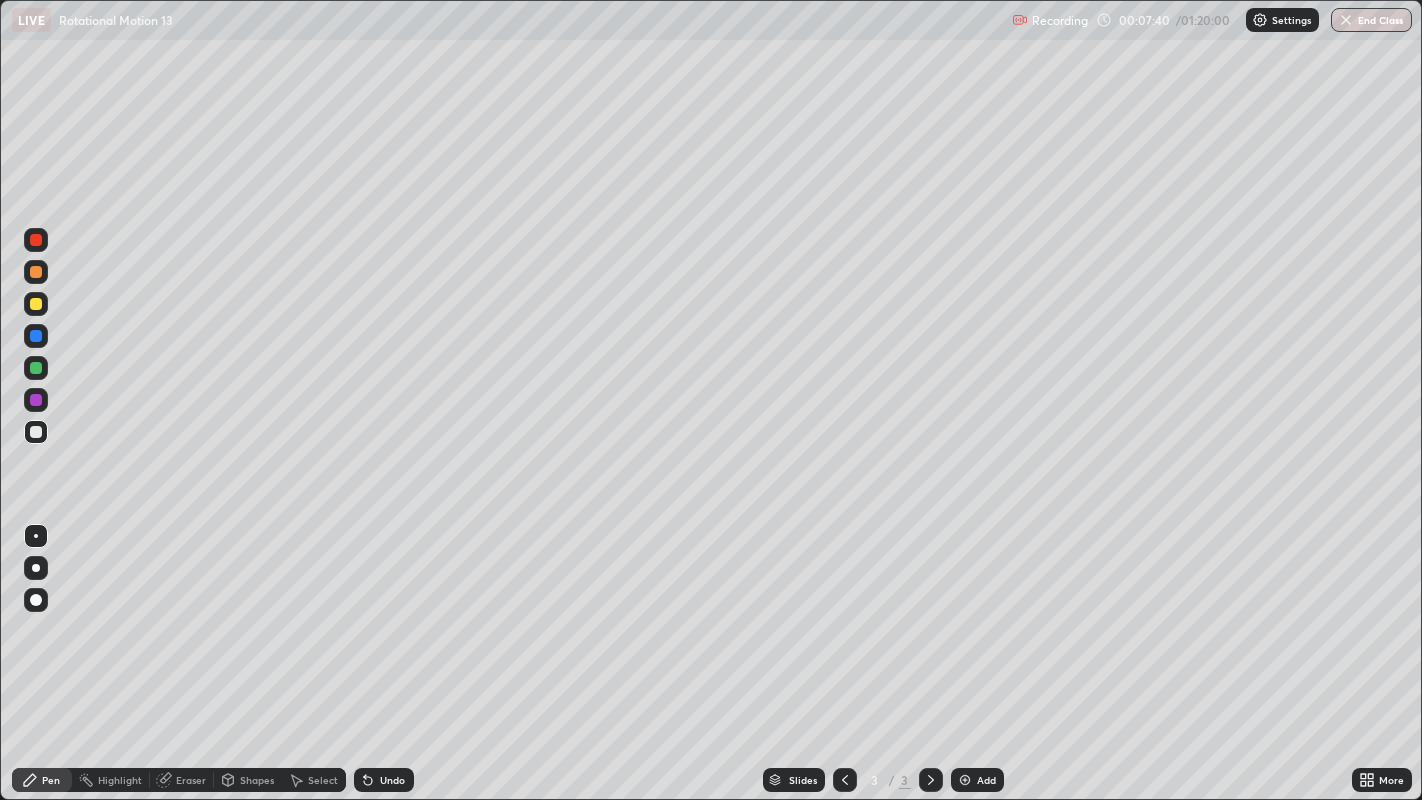 click at bounding box center [36, 304] 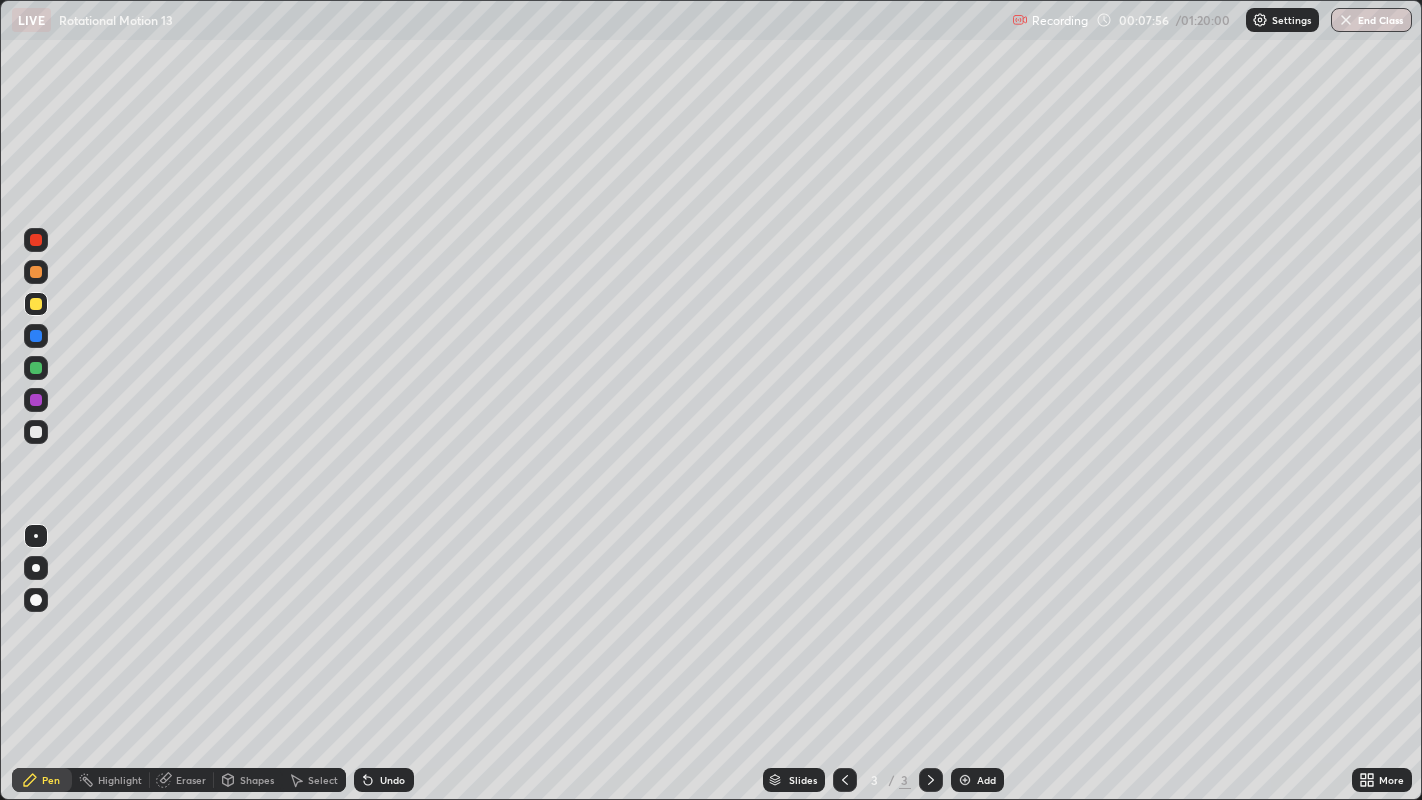 click at bounding box center (36, 432) 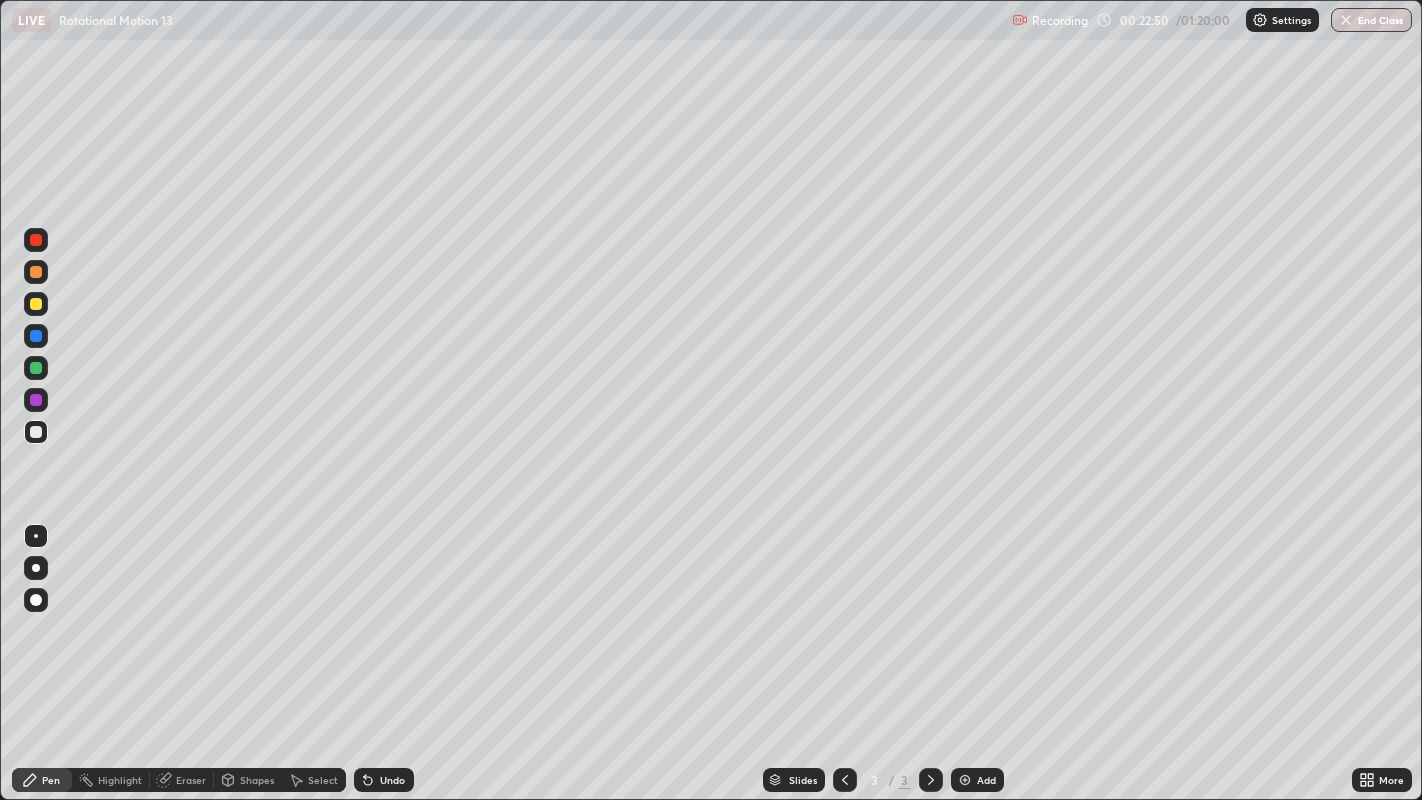 click on "Add" at bounding box center (986, 780) 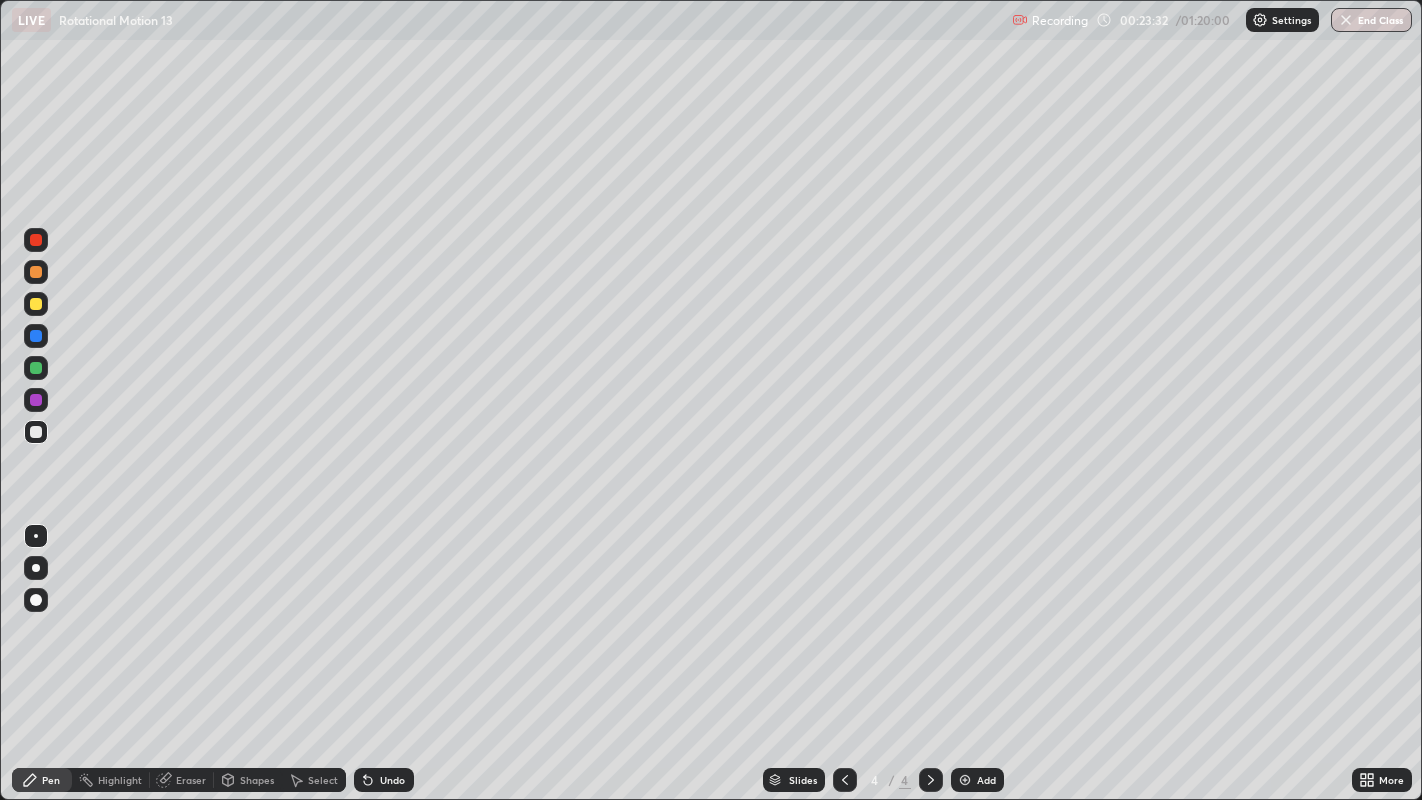 click 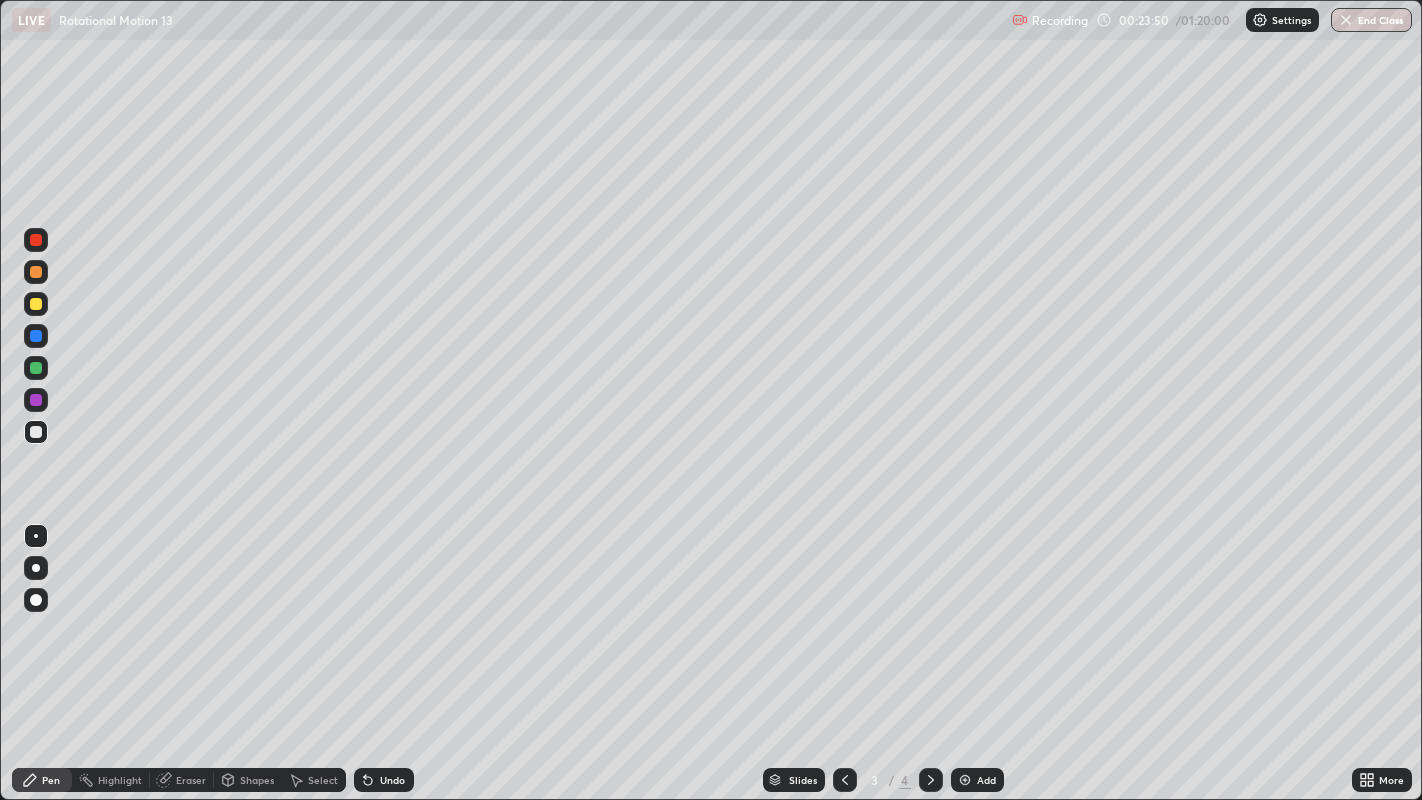 click 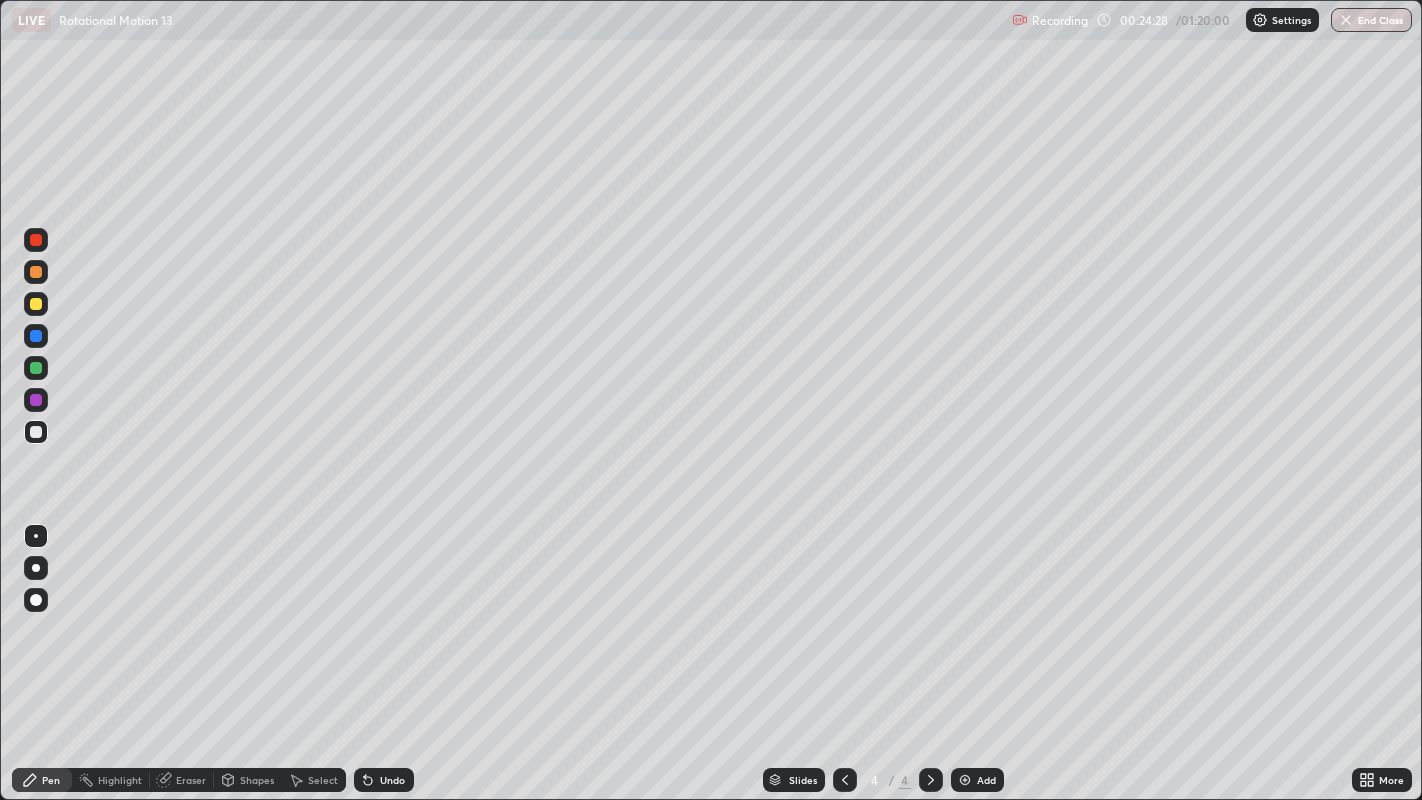 click 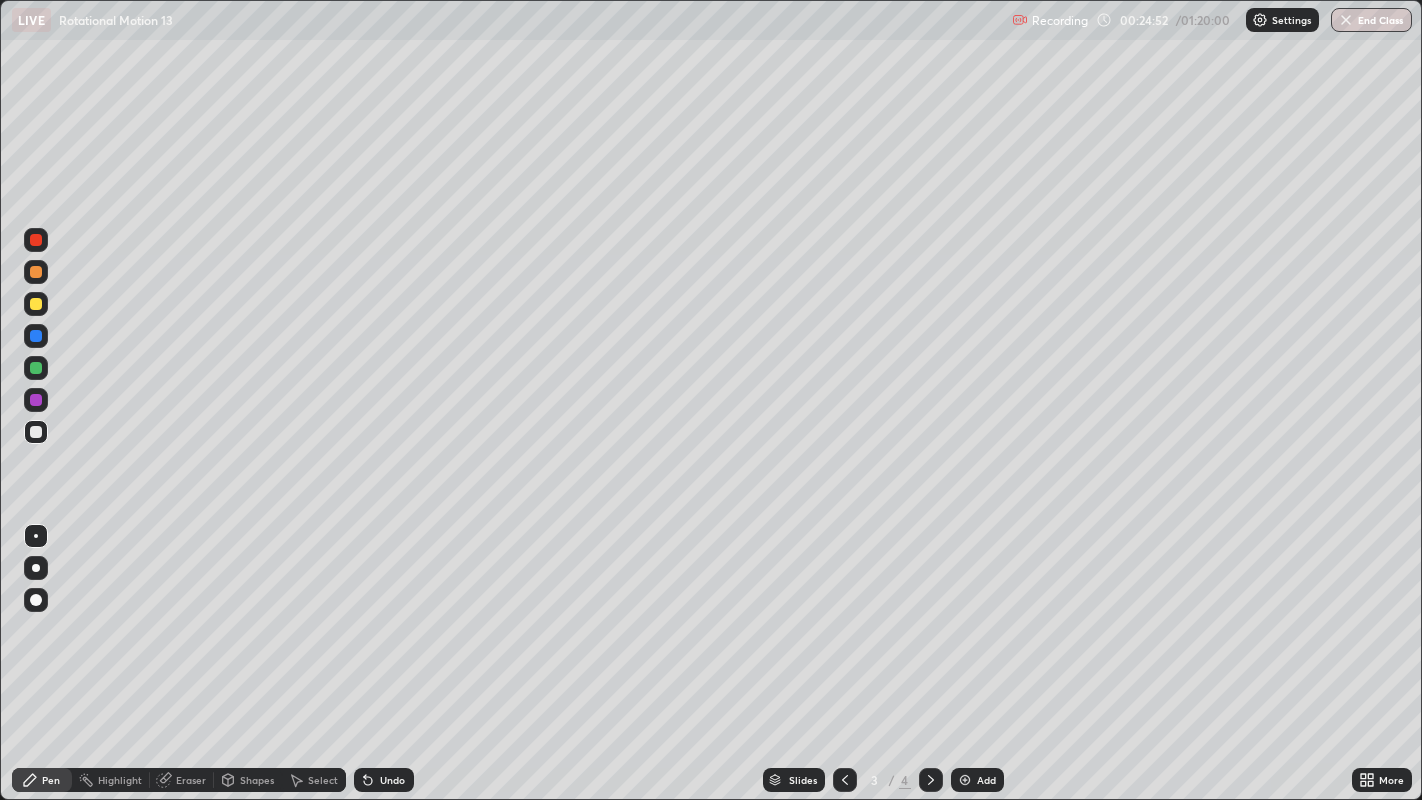 click 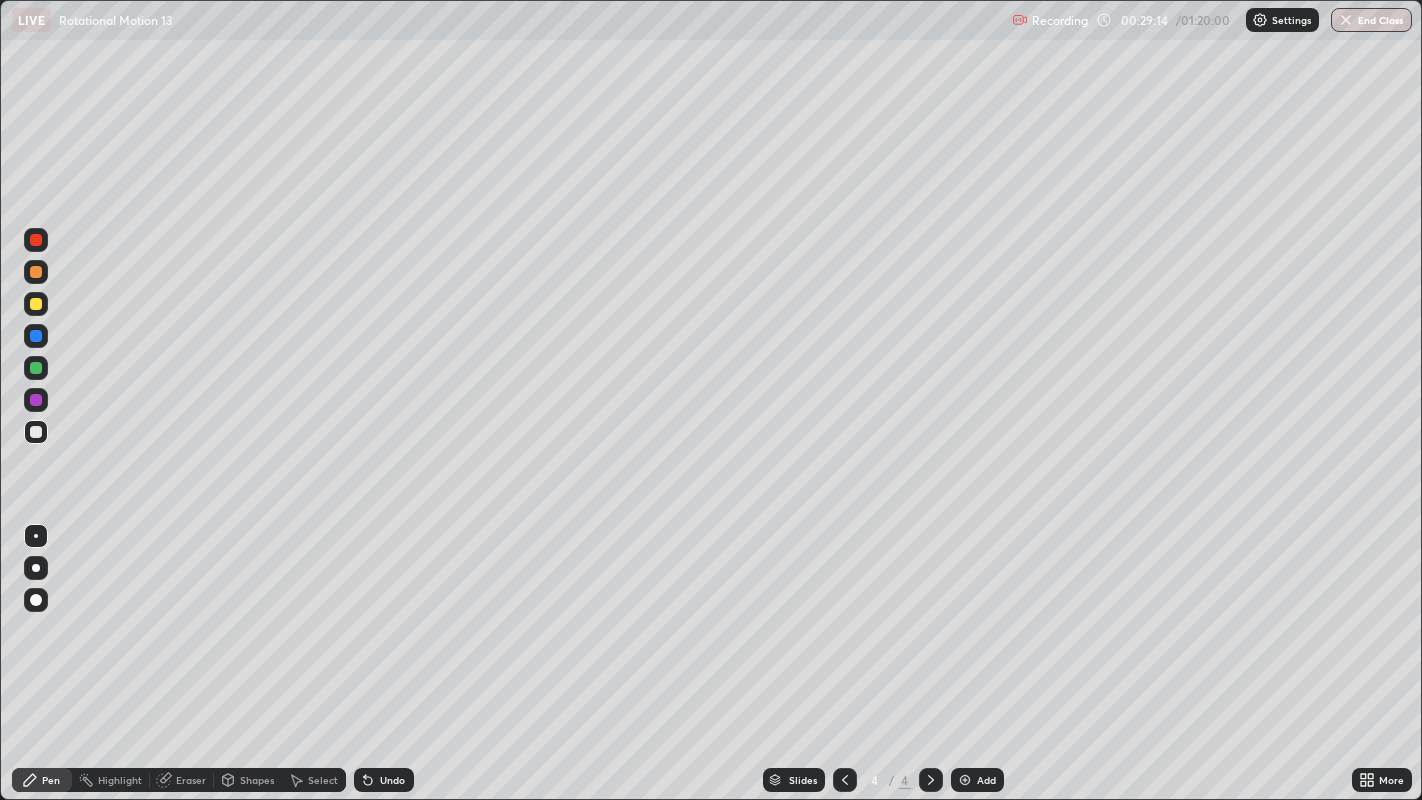click 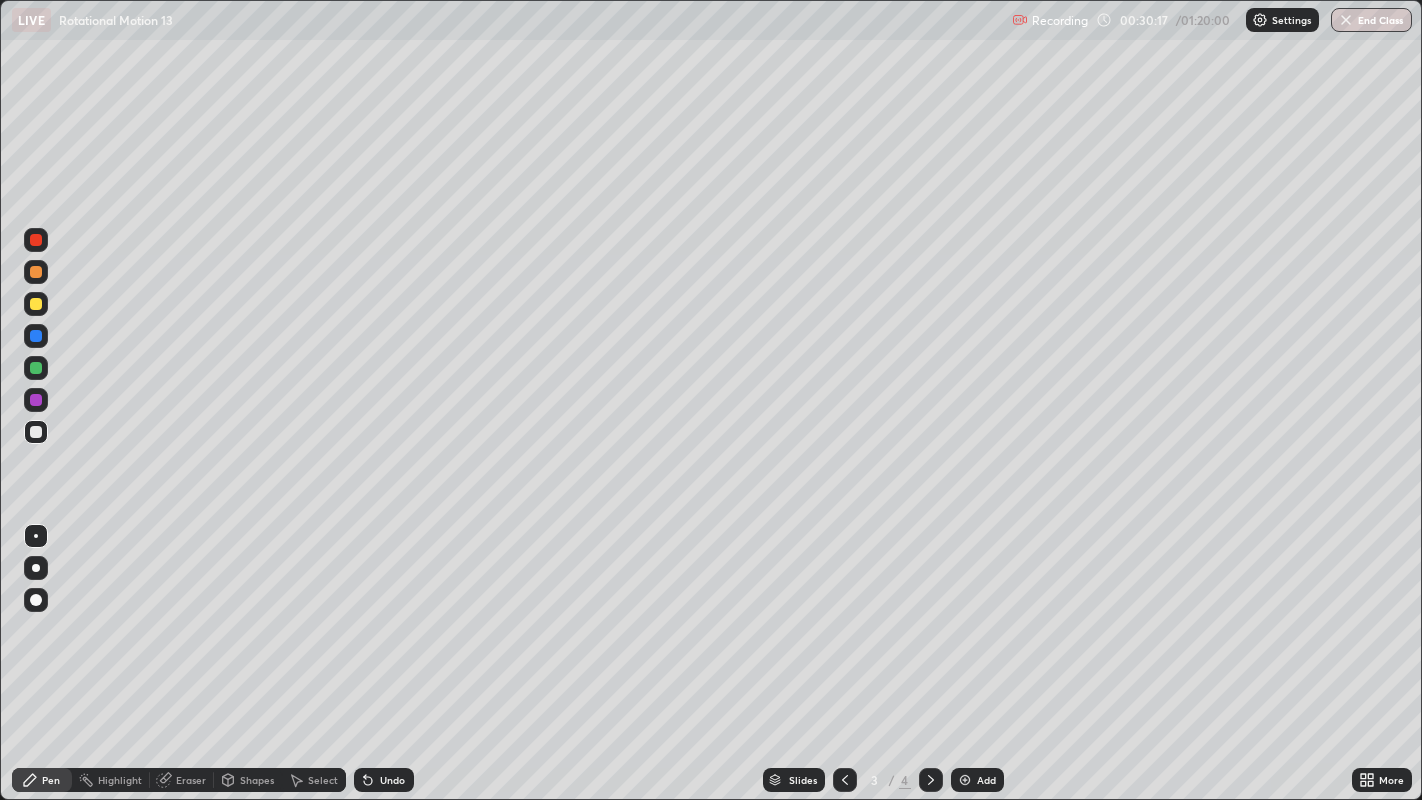 click 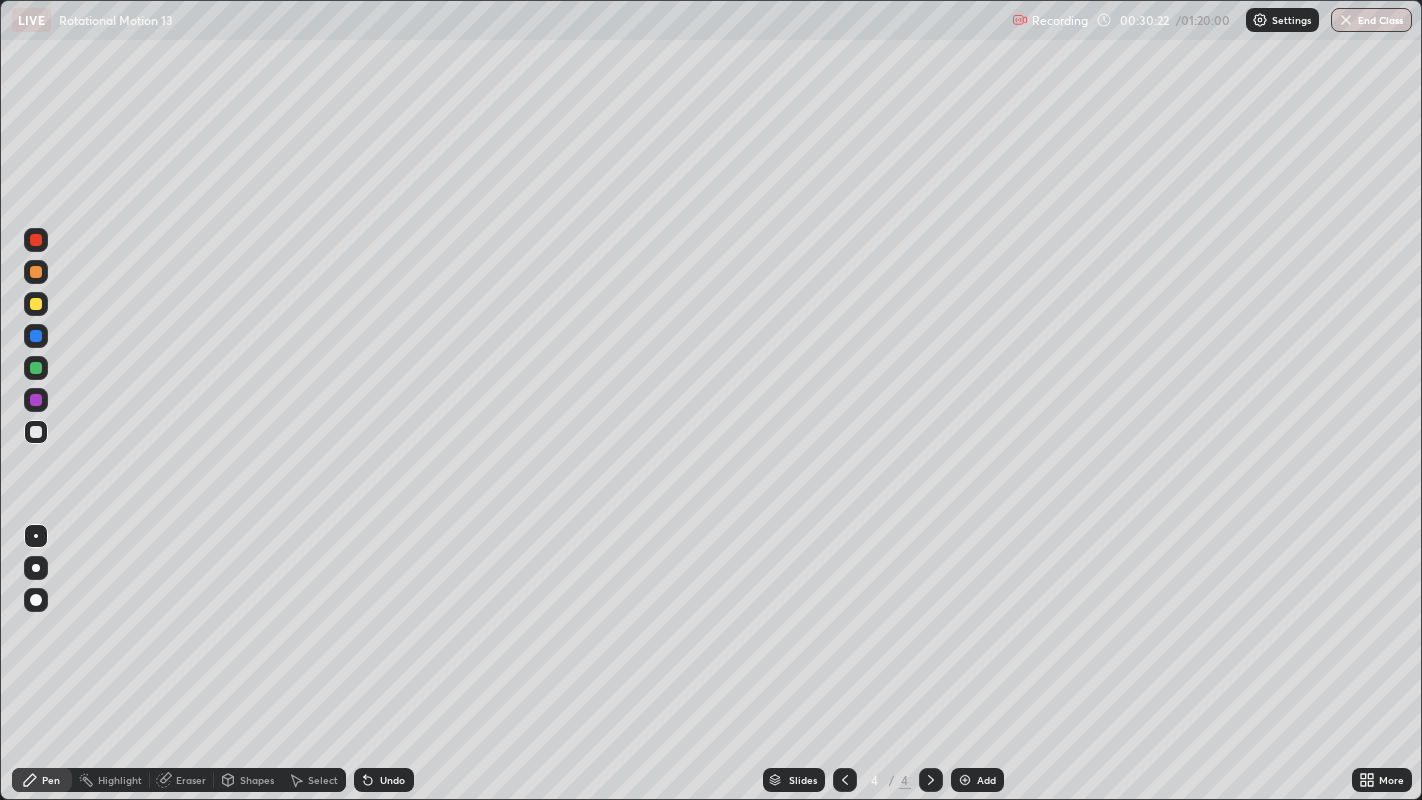 click at bounding box center [36, 304] 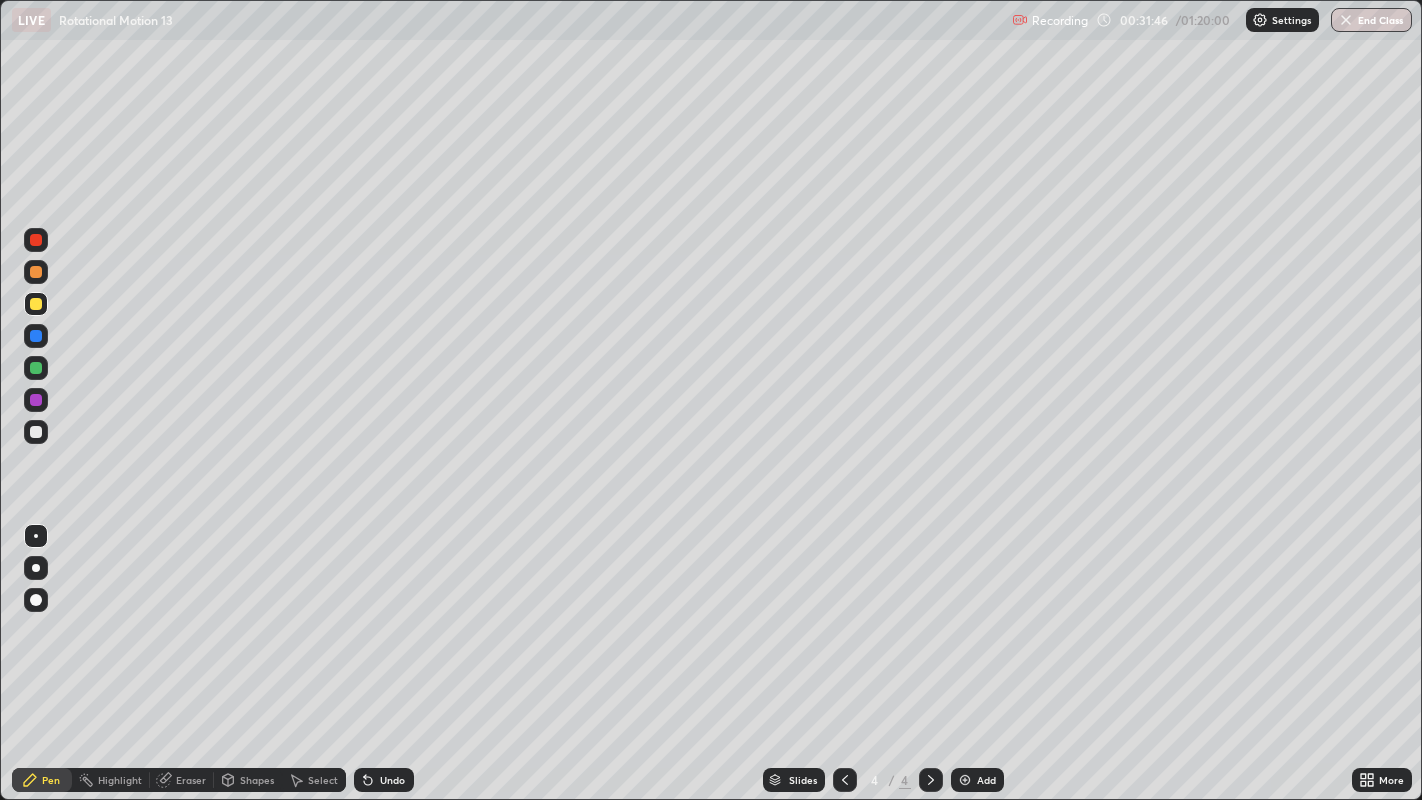 click on "Eraser" at bounding box center [191, 780] 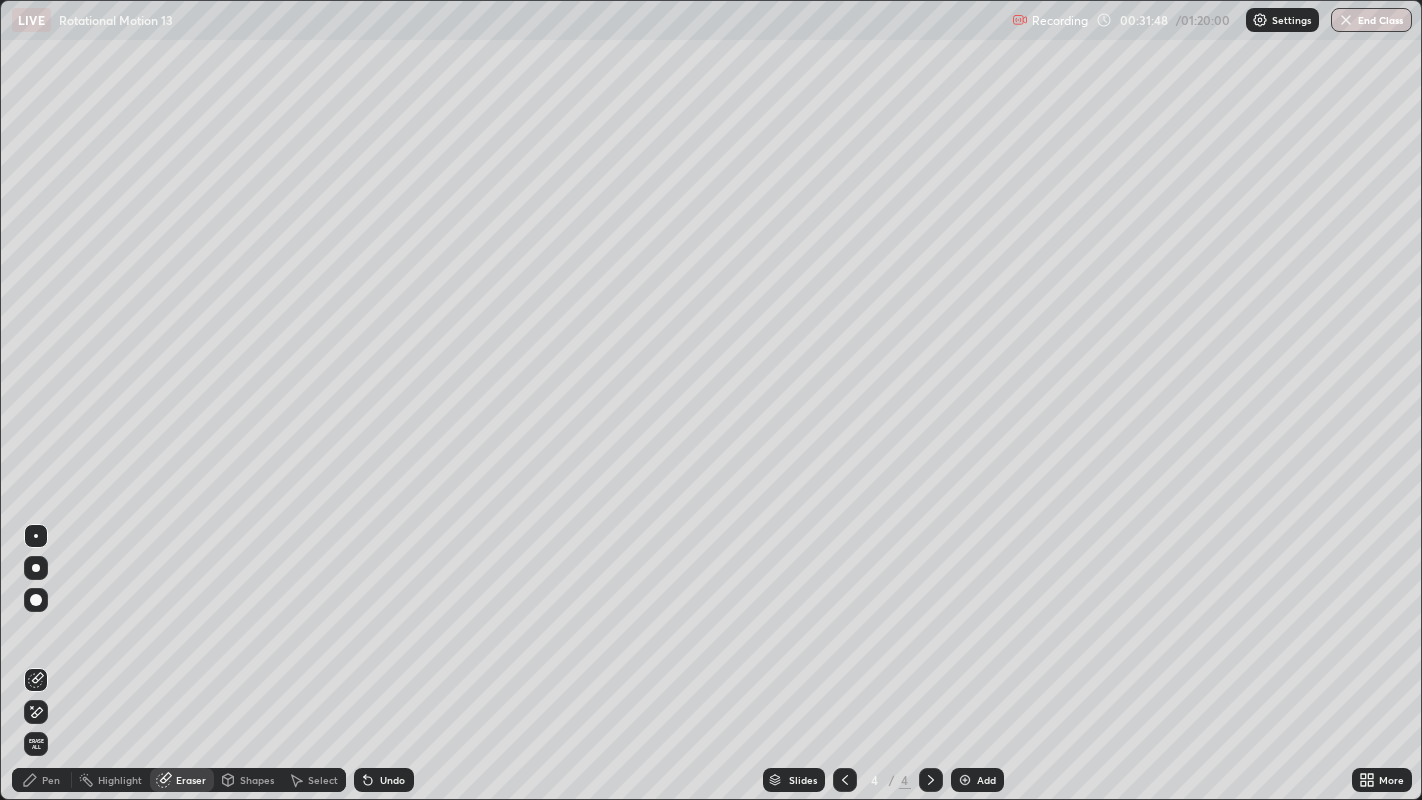 click on "Pen" at bounding box center (51, 780) 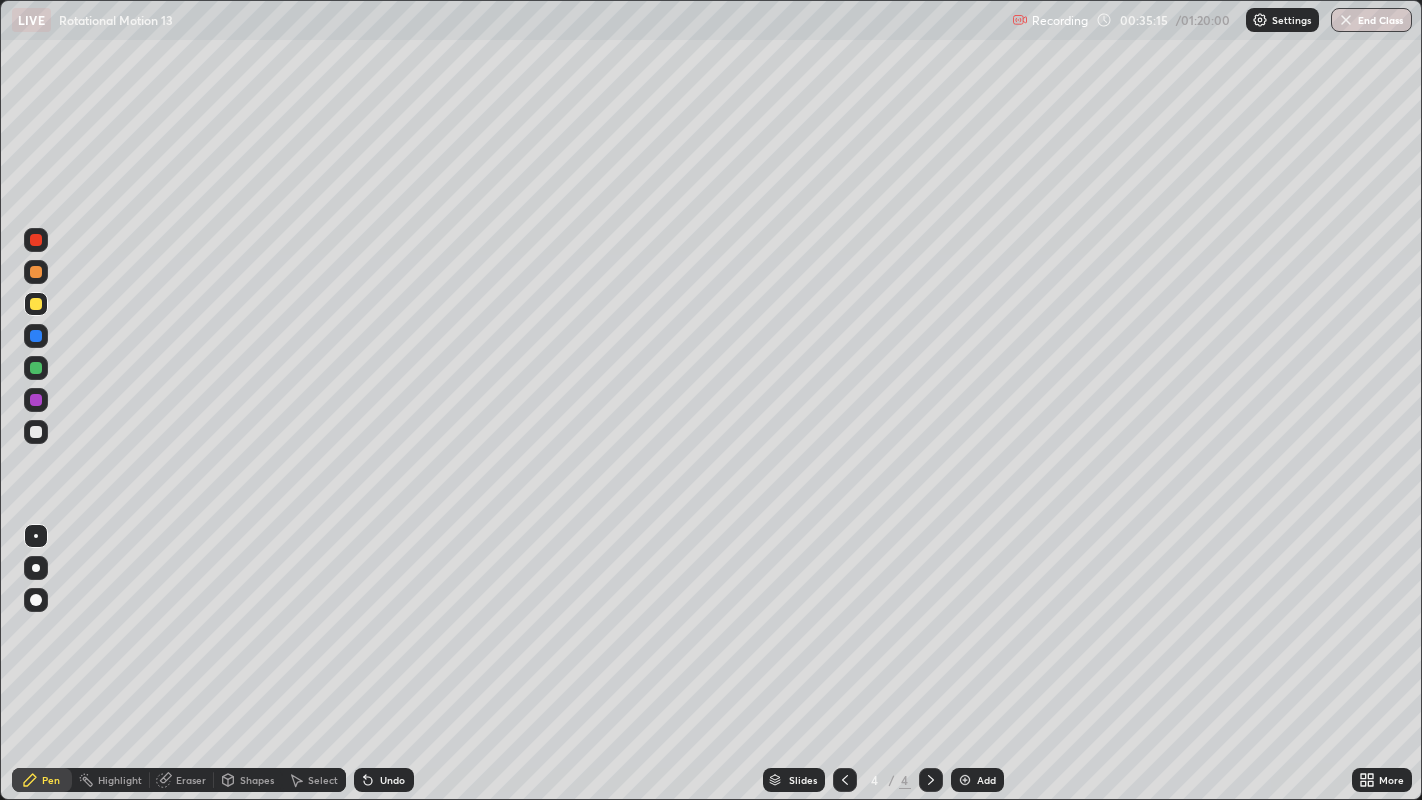 click 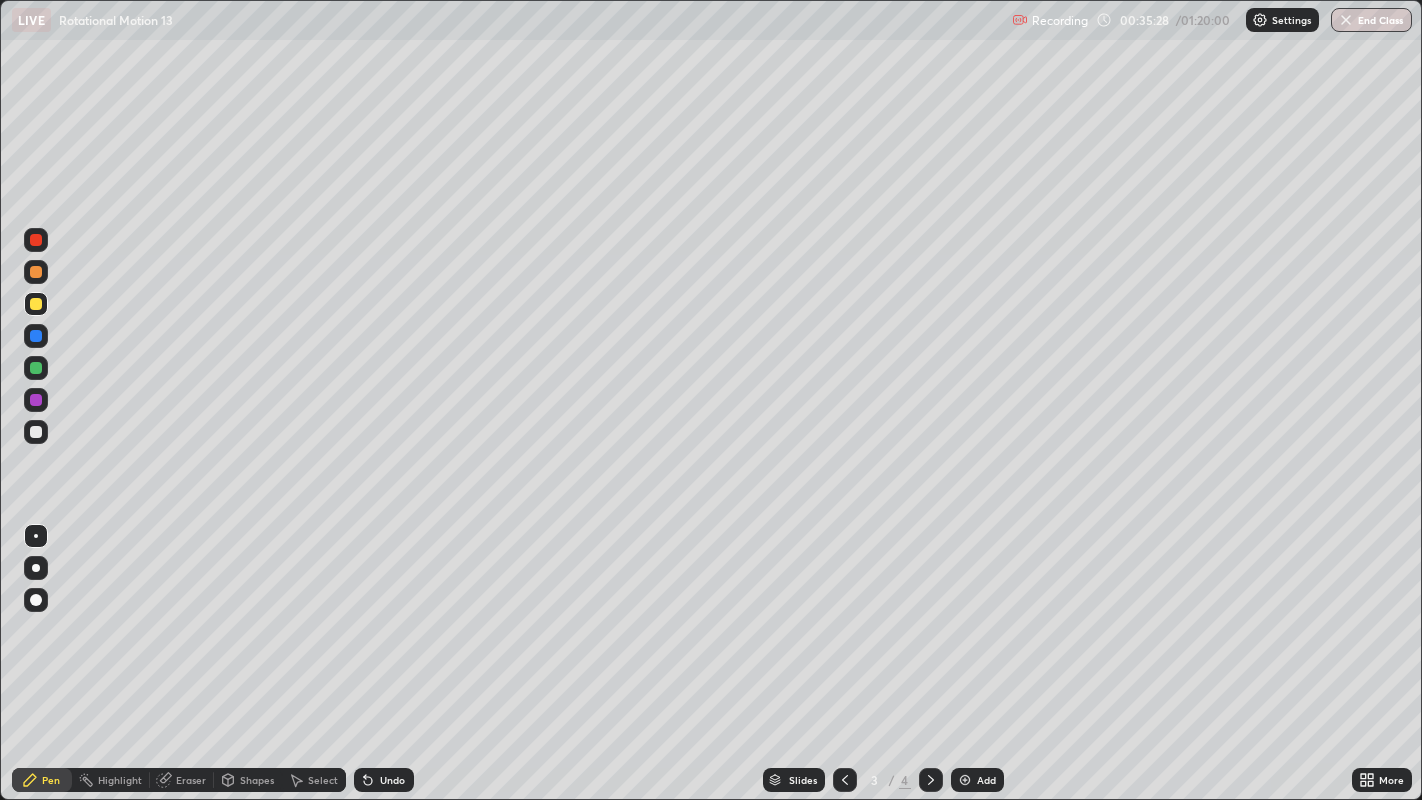 click 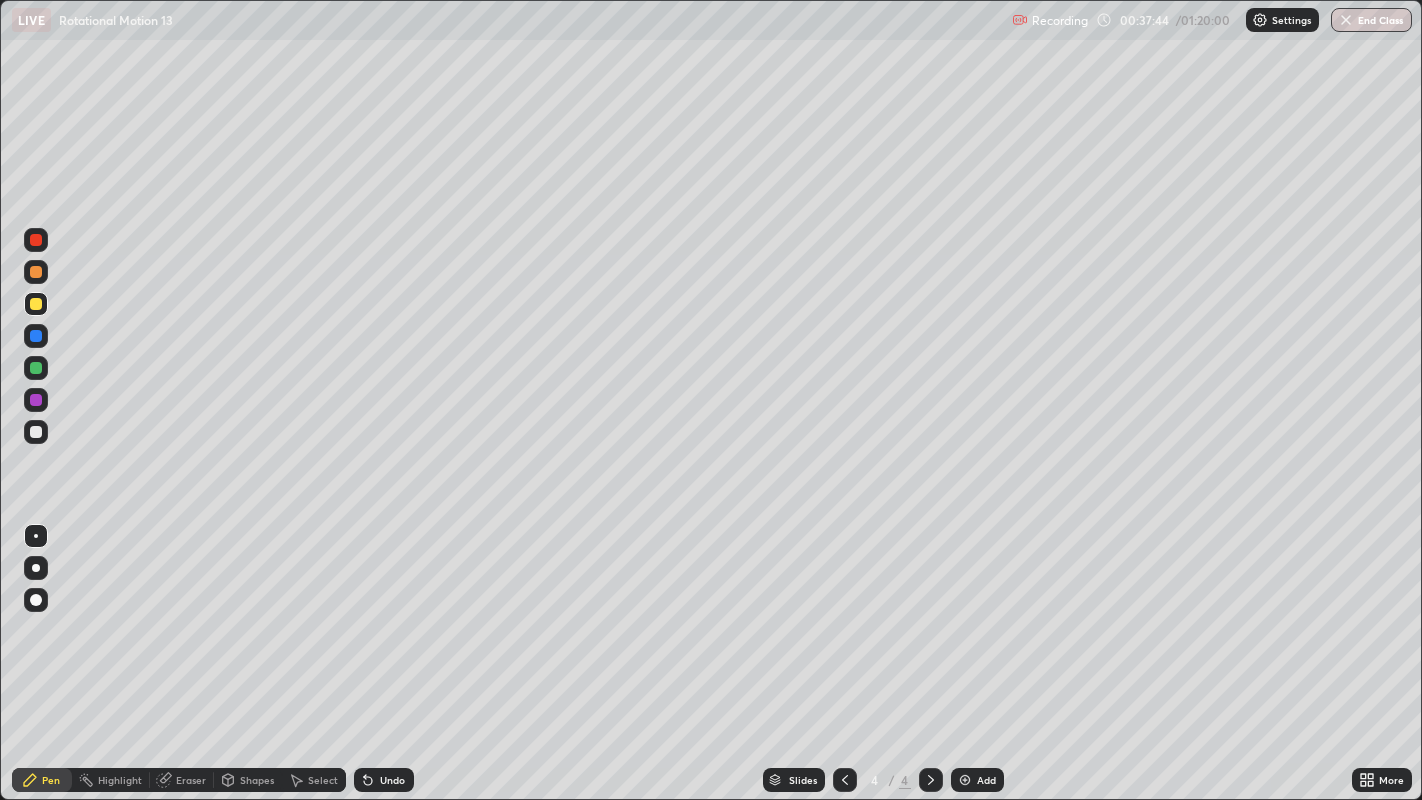 click on "Add" at bounding box center (986, 780) 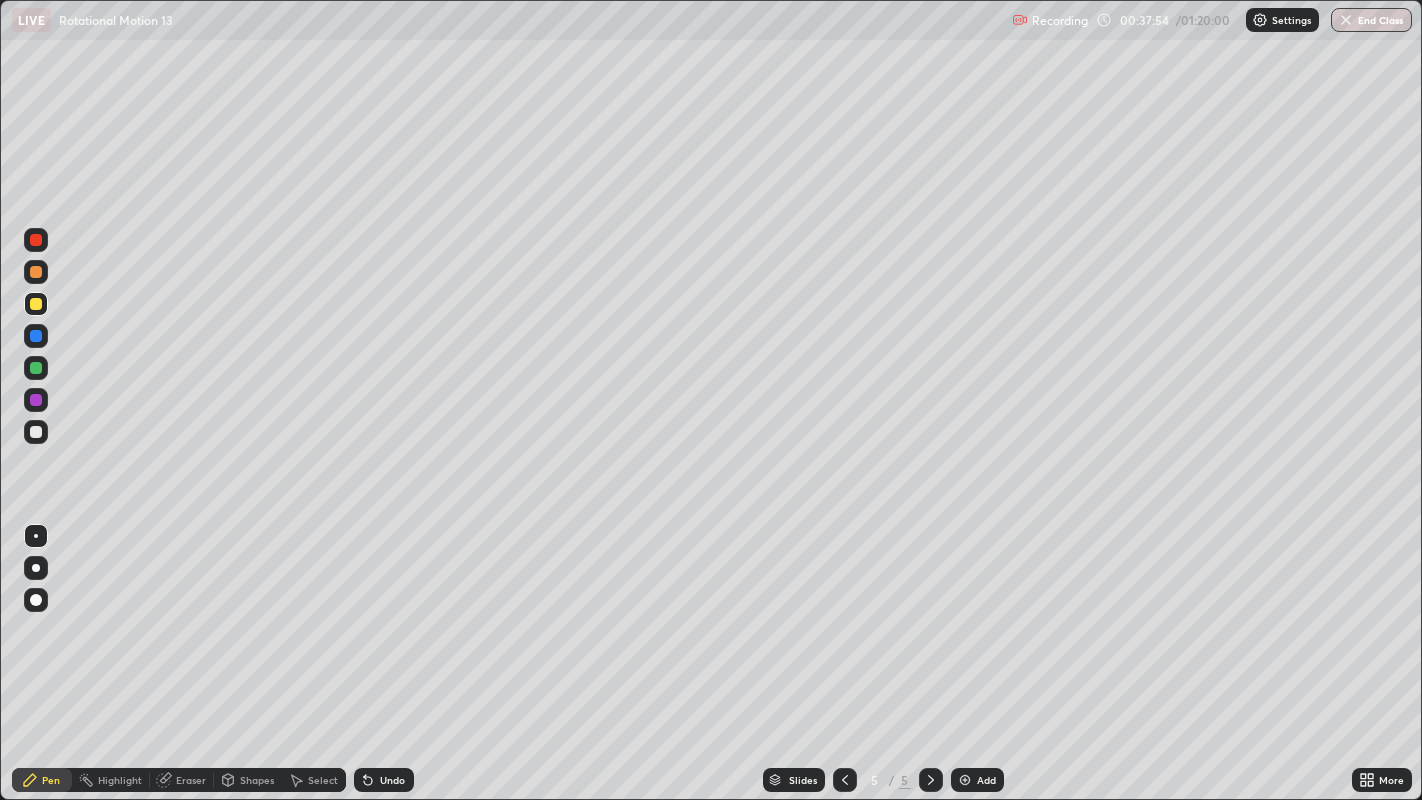 click at bounding box center [36, 432] 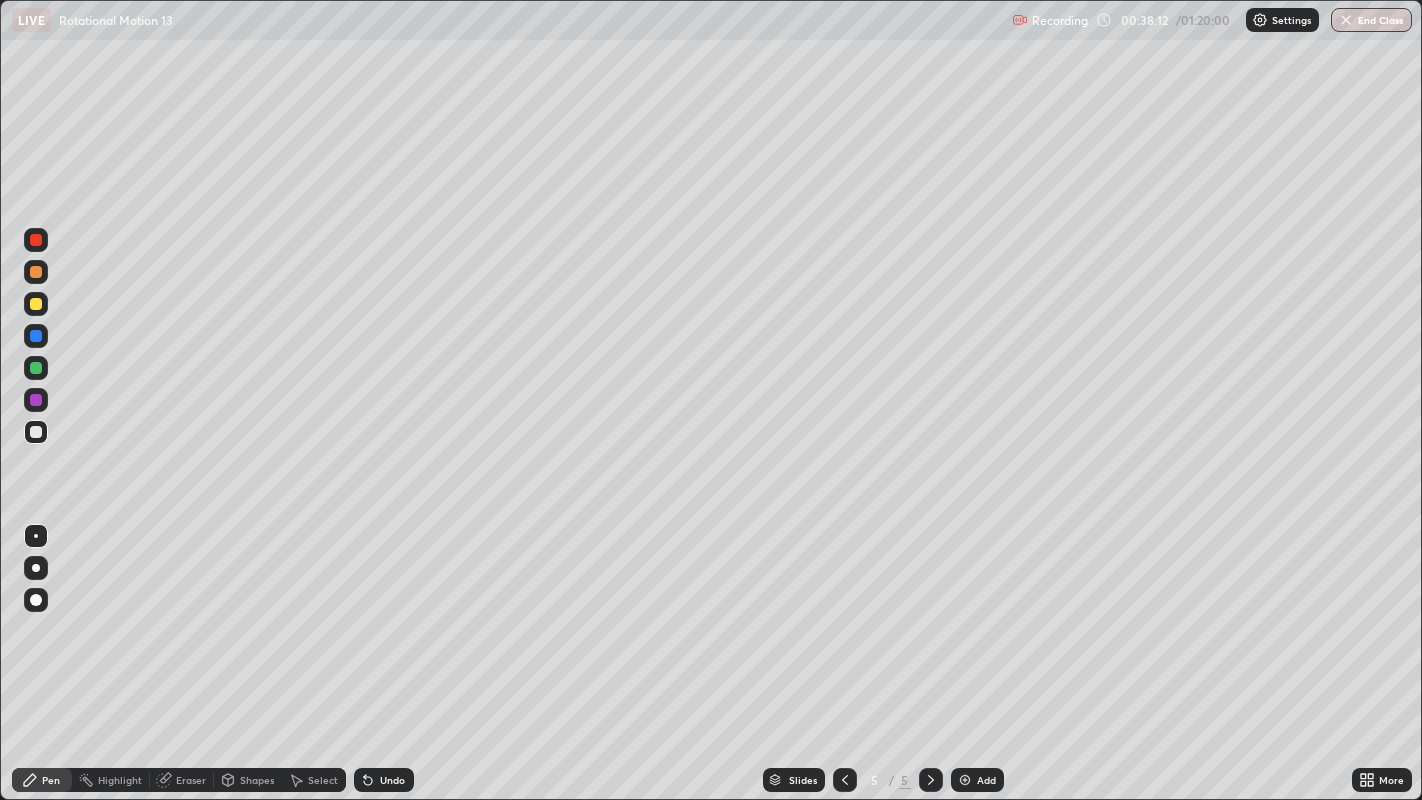 click on "Undo" at bounding box center (392, 780) 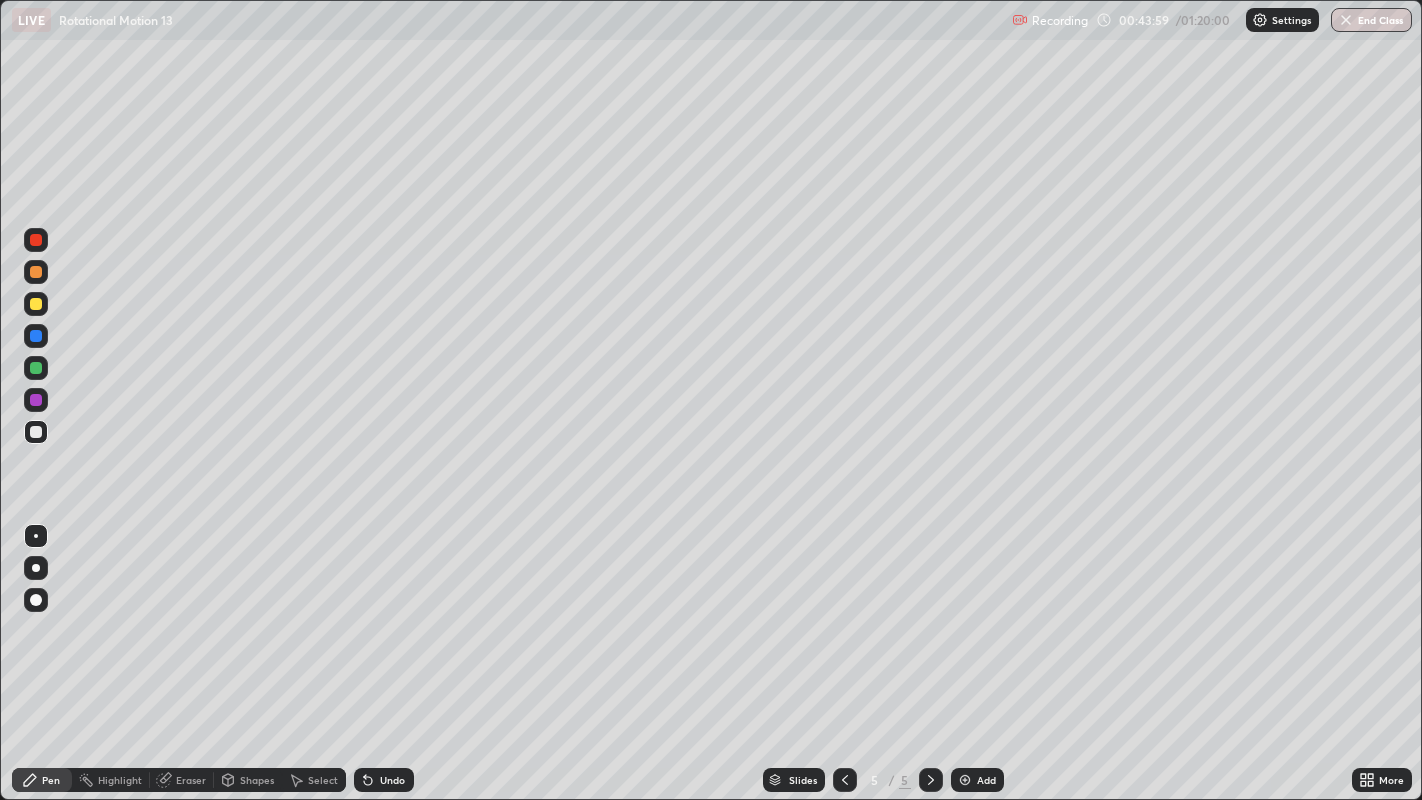 click on "Add" at bounding box center (986, 780) 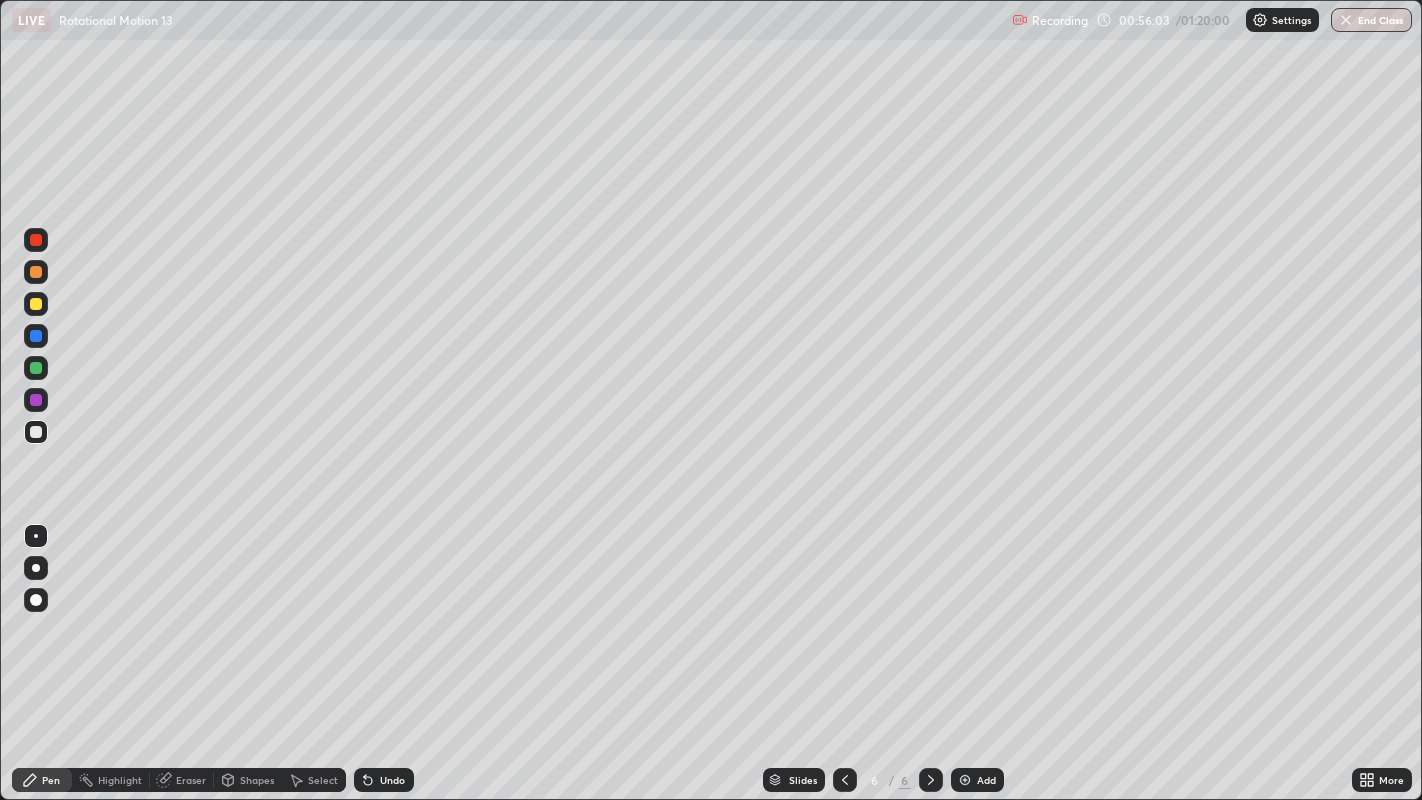 click on "Add" at bounding box center [986, 780] 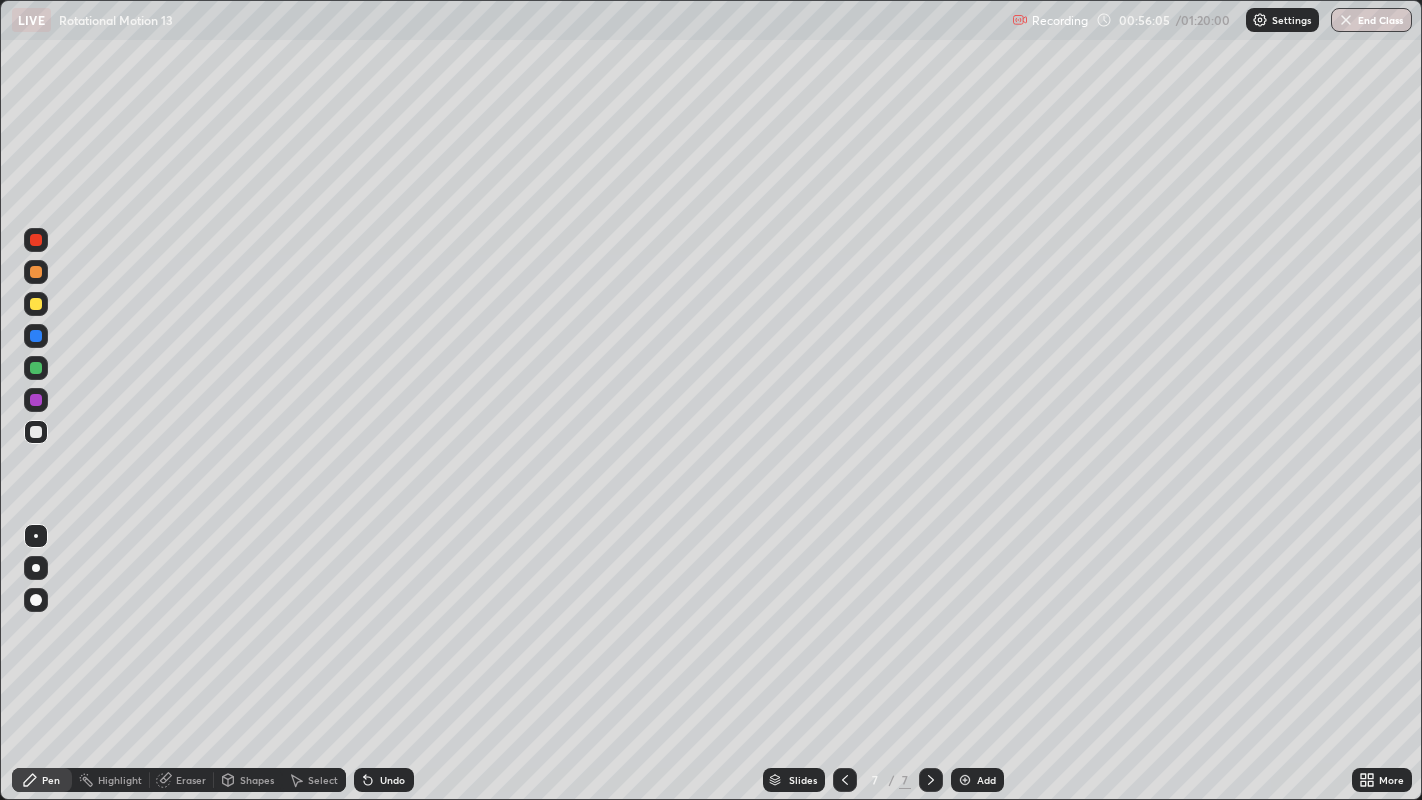 click at bounding box center (36, 304) 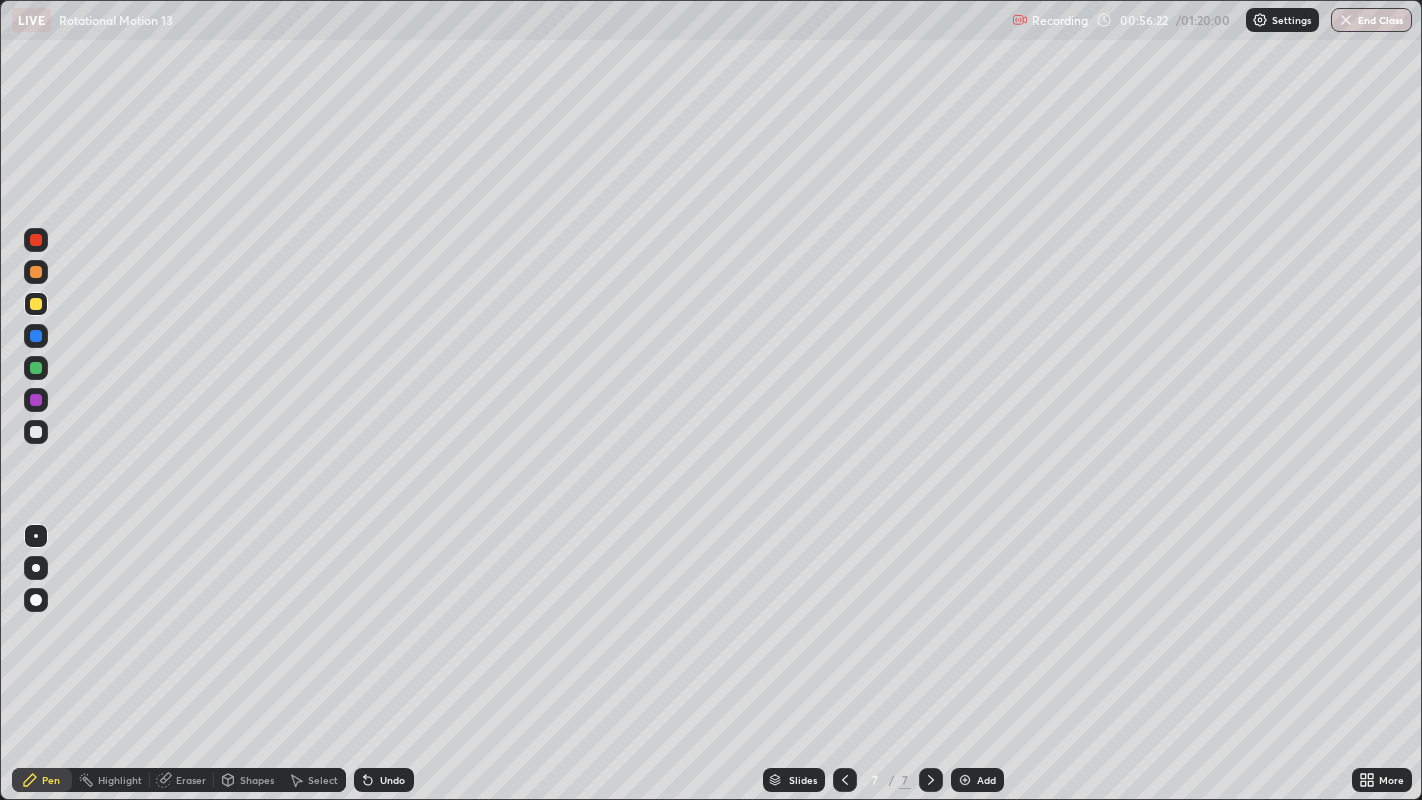 click at bounding box center (36, 432) 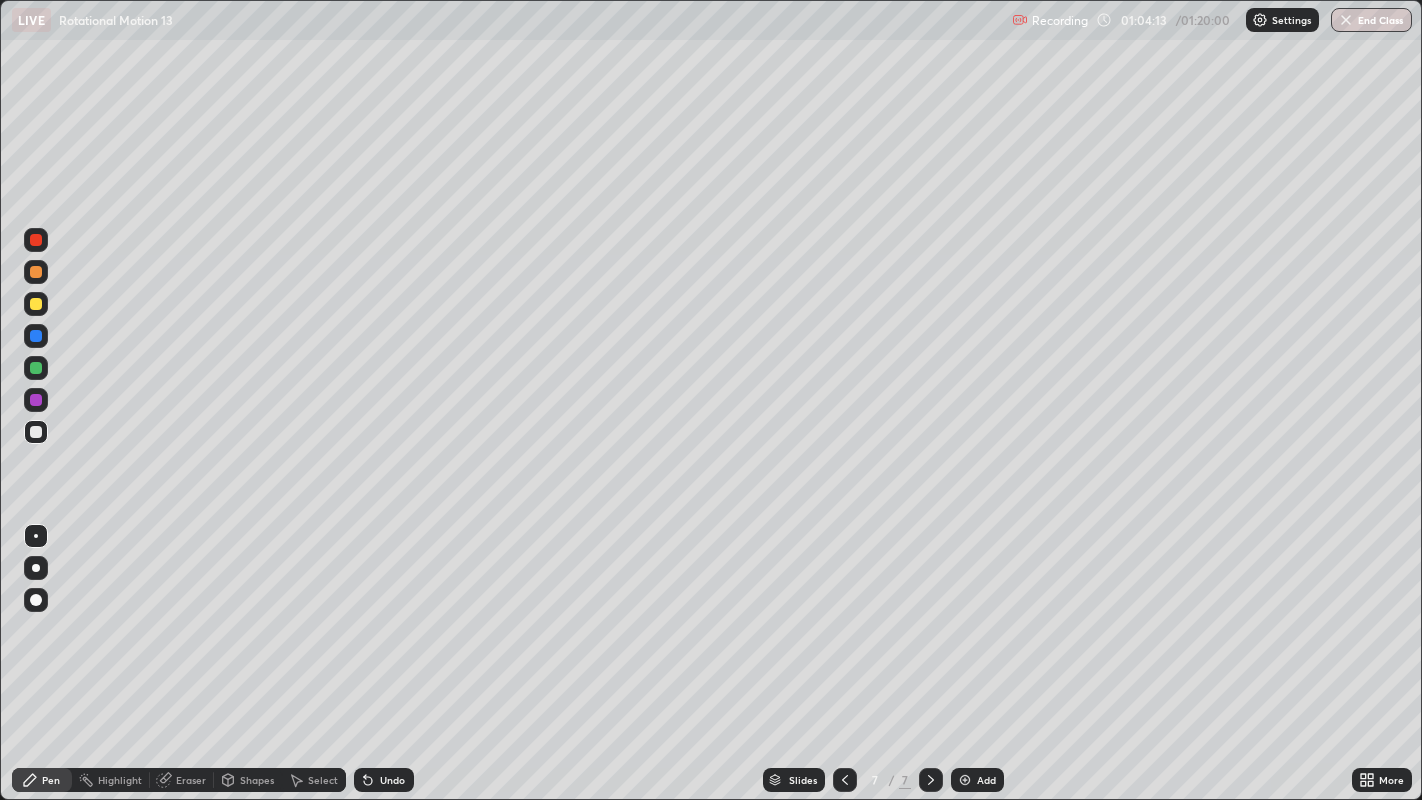 click on "Select" at bounding box center (323, 780) 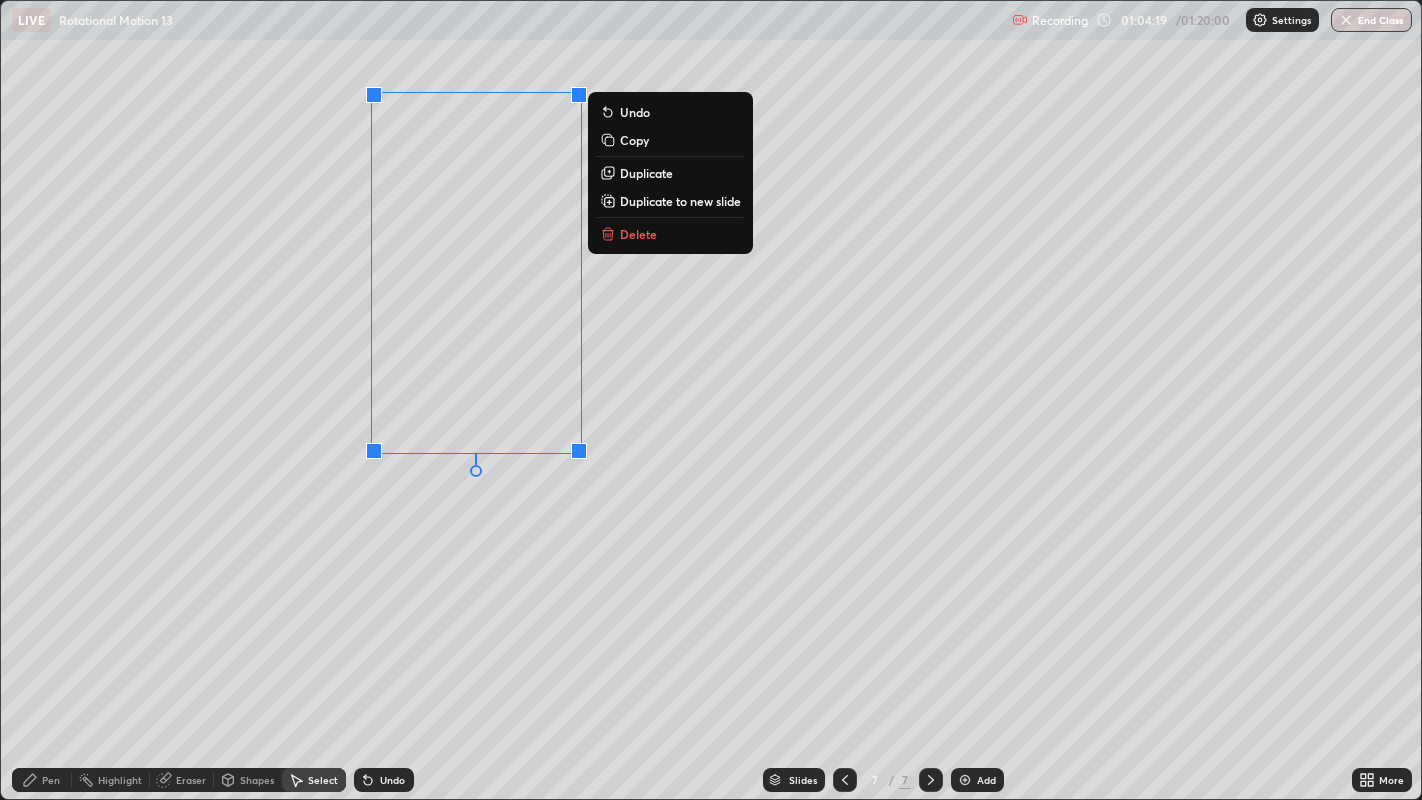click on "Duplicate to new slide" at bounding box center [680, 201] 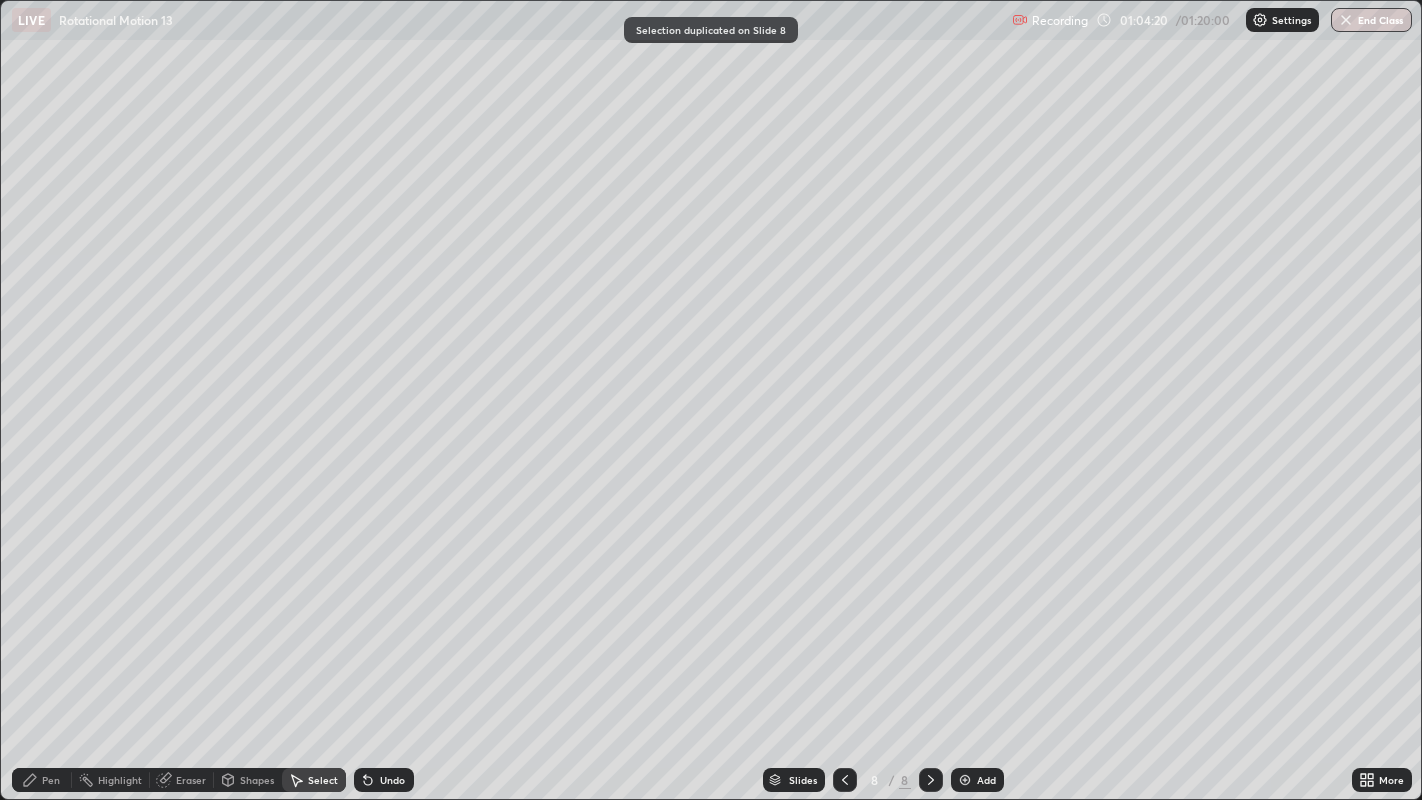 click on "Pen" at bounding box center (42, 780) 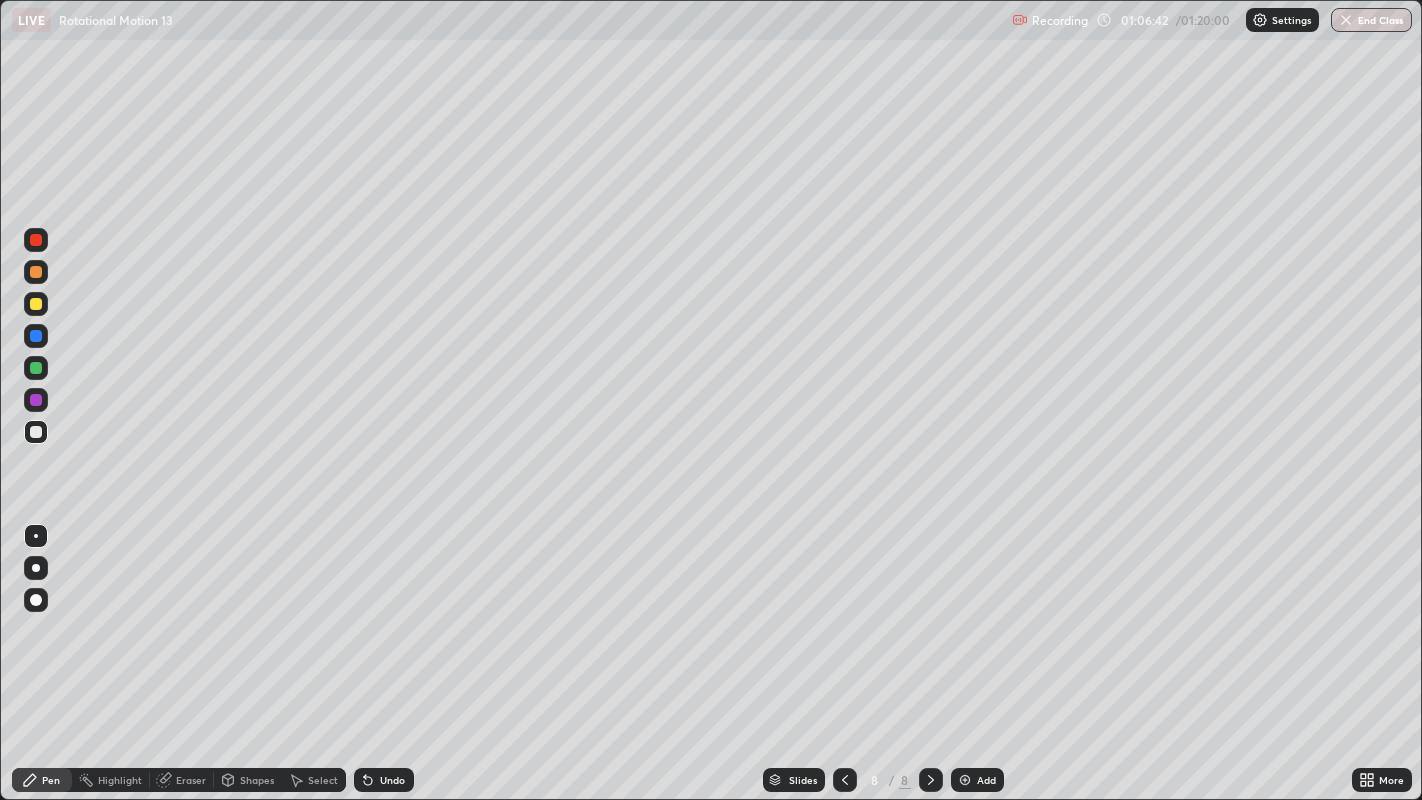 click 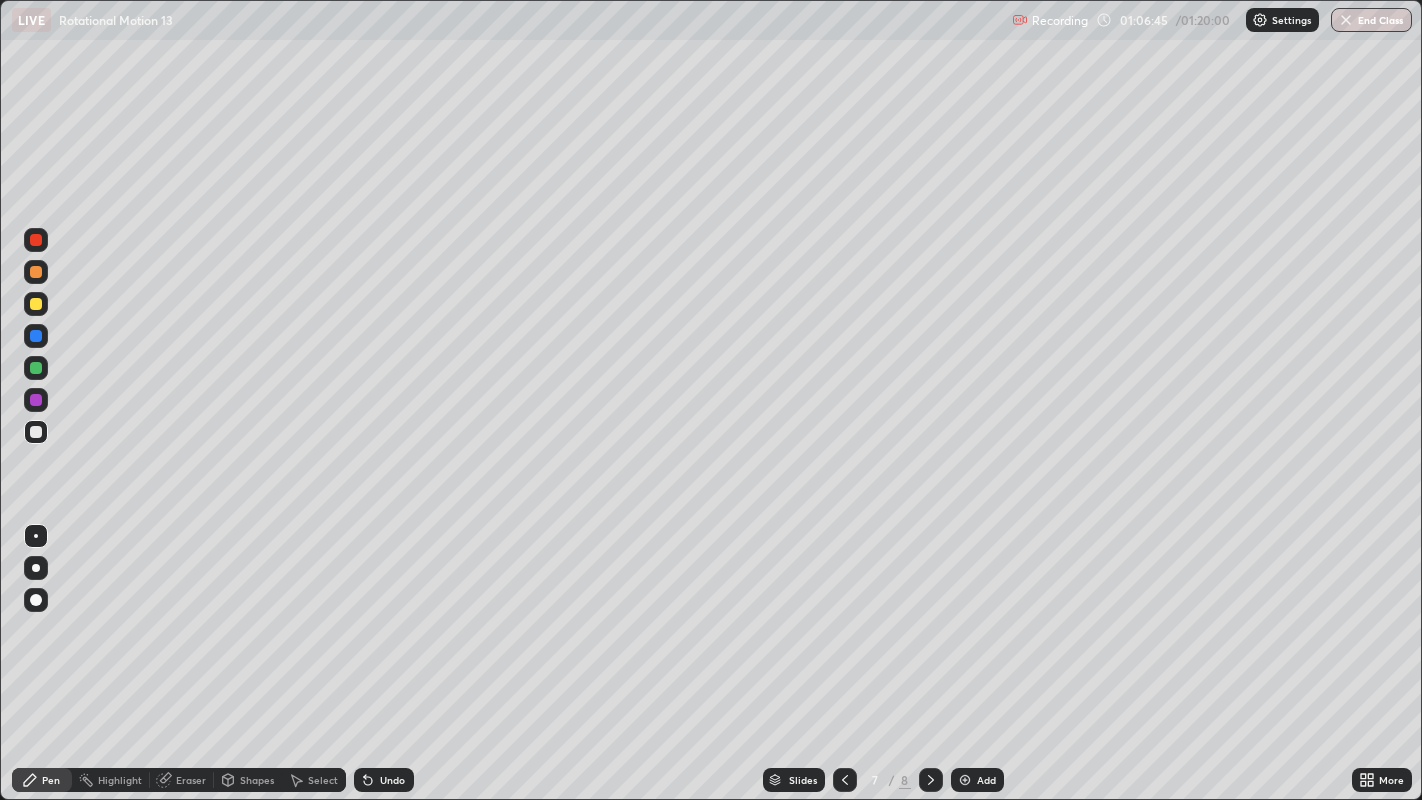 click 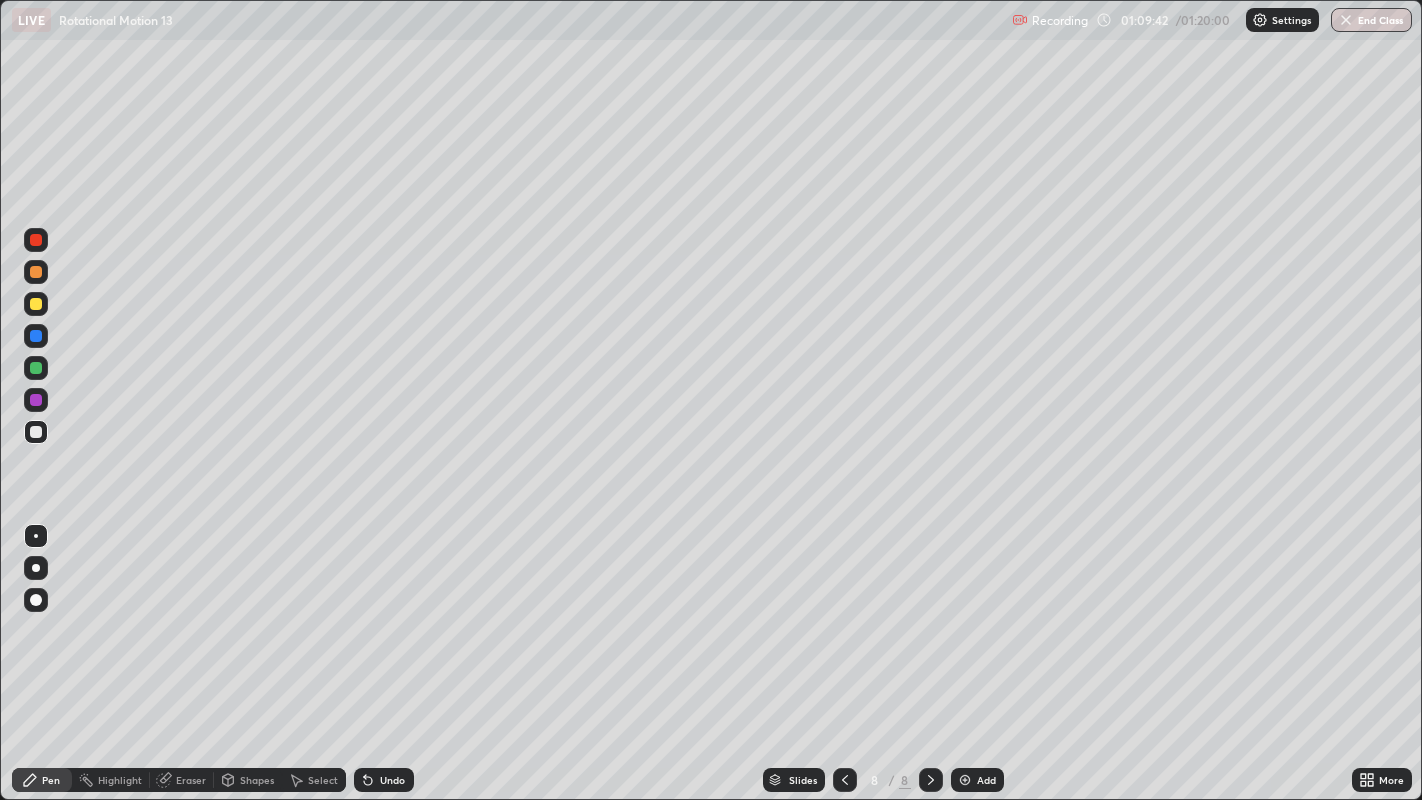 click on "Select" at bounding box center (323, 780) 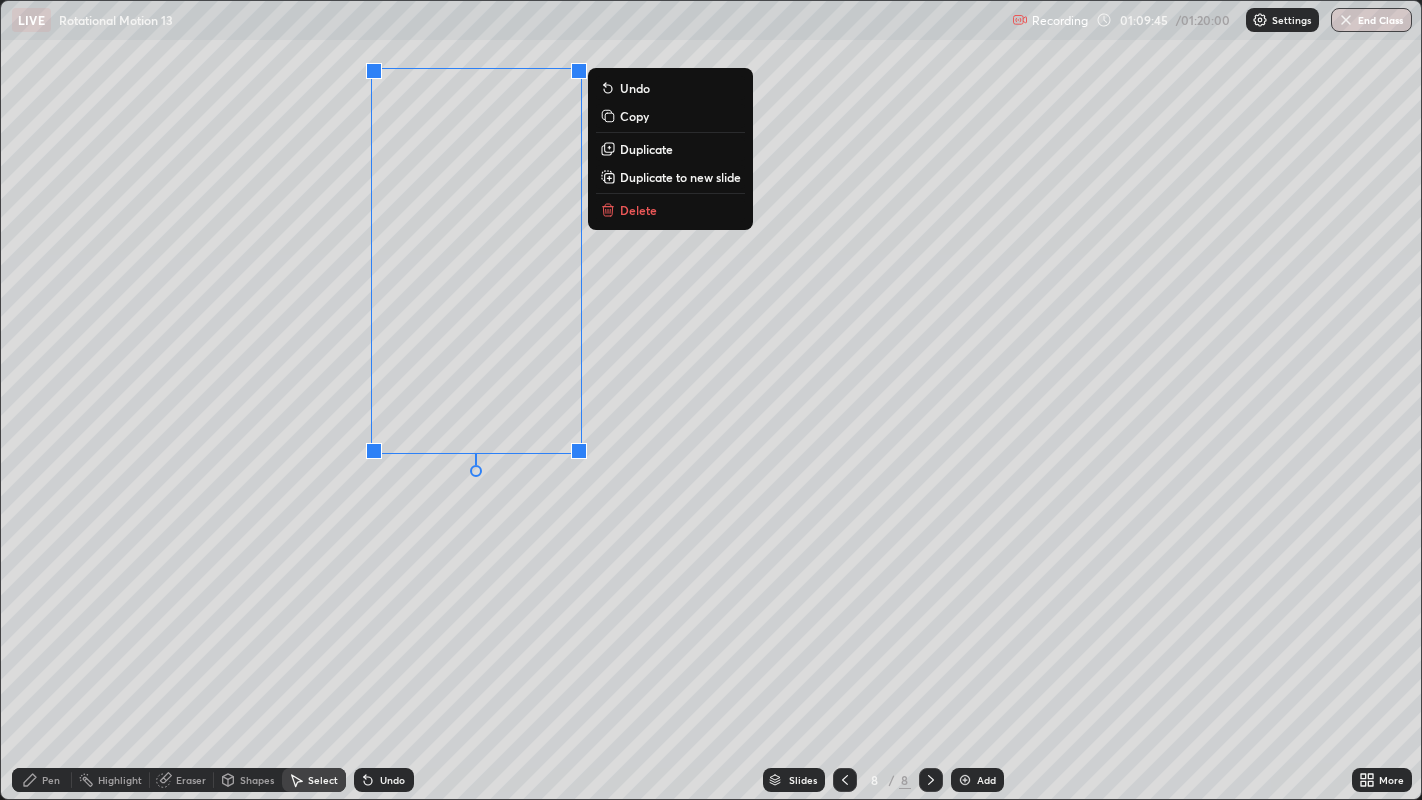 click on "Duplicate to new slide" at bounding box center (680, 177) 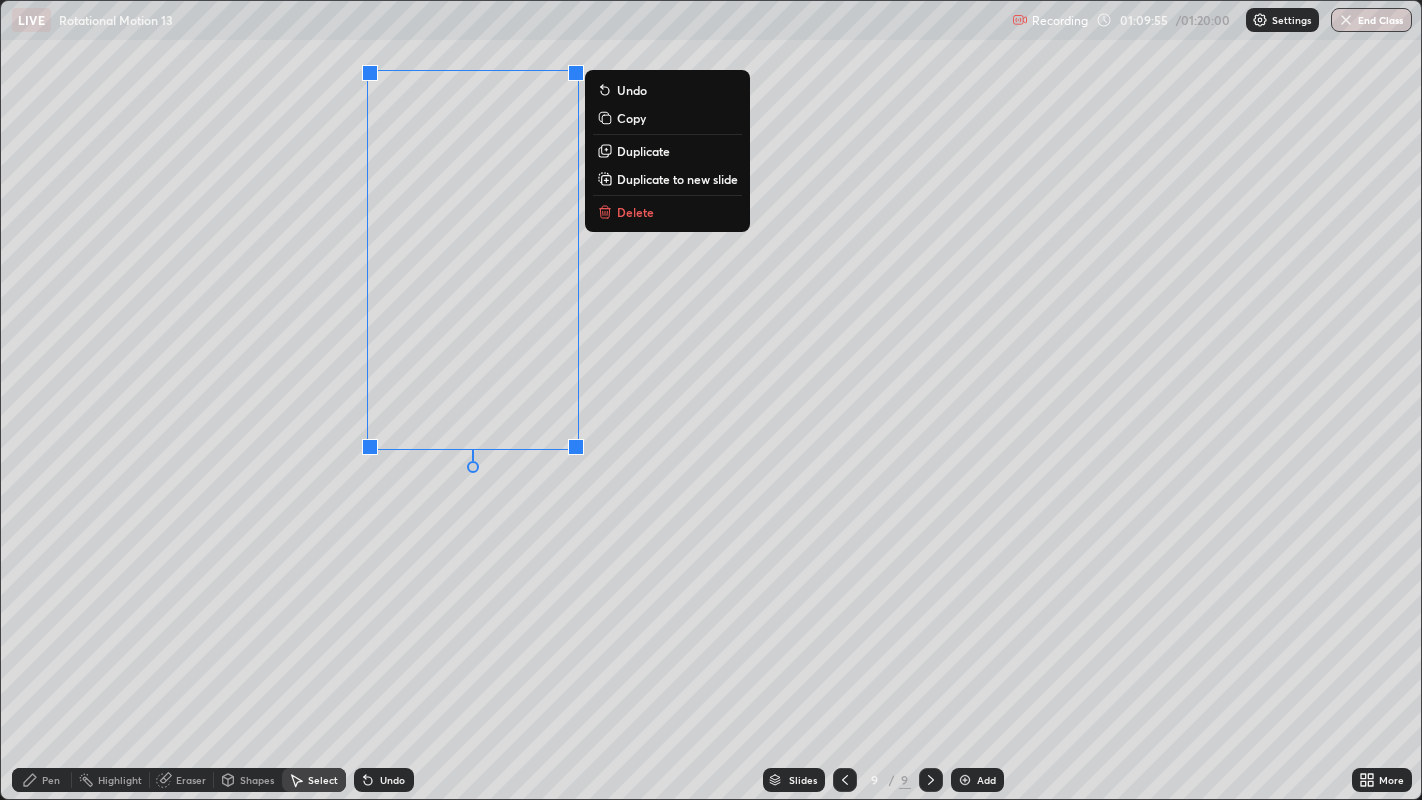 click on "0 ° Undo Copy Duplicate Duplicate to new slide Delete" at bounding box center (711, 400) 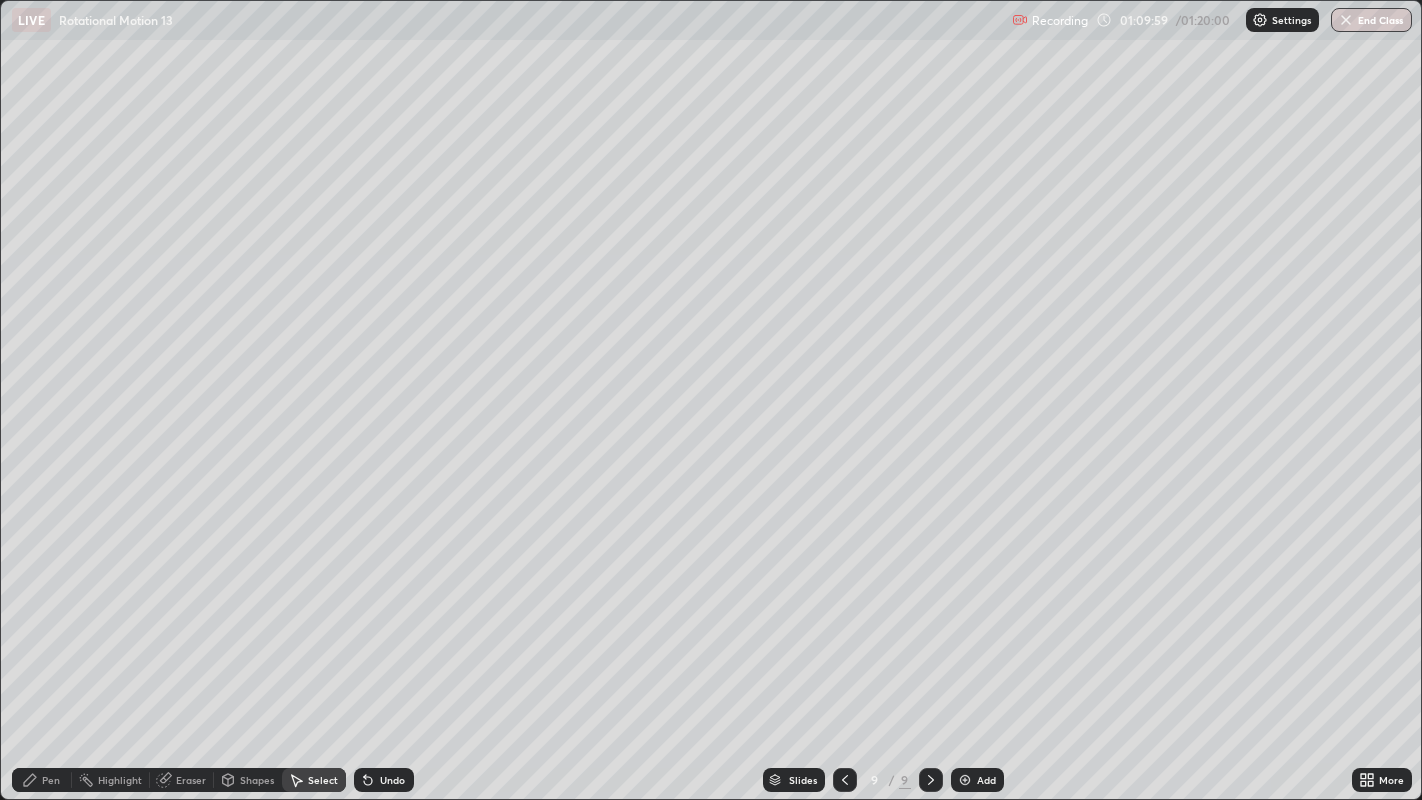click on "Undo" at bounding box center (392, 780) 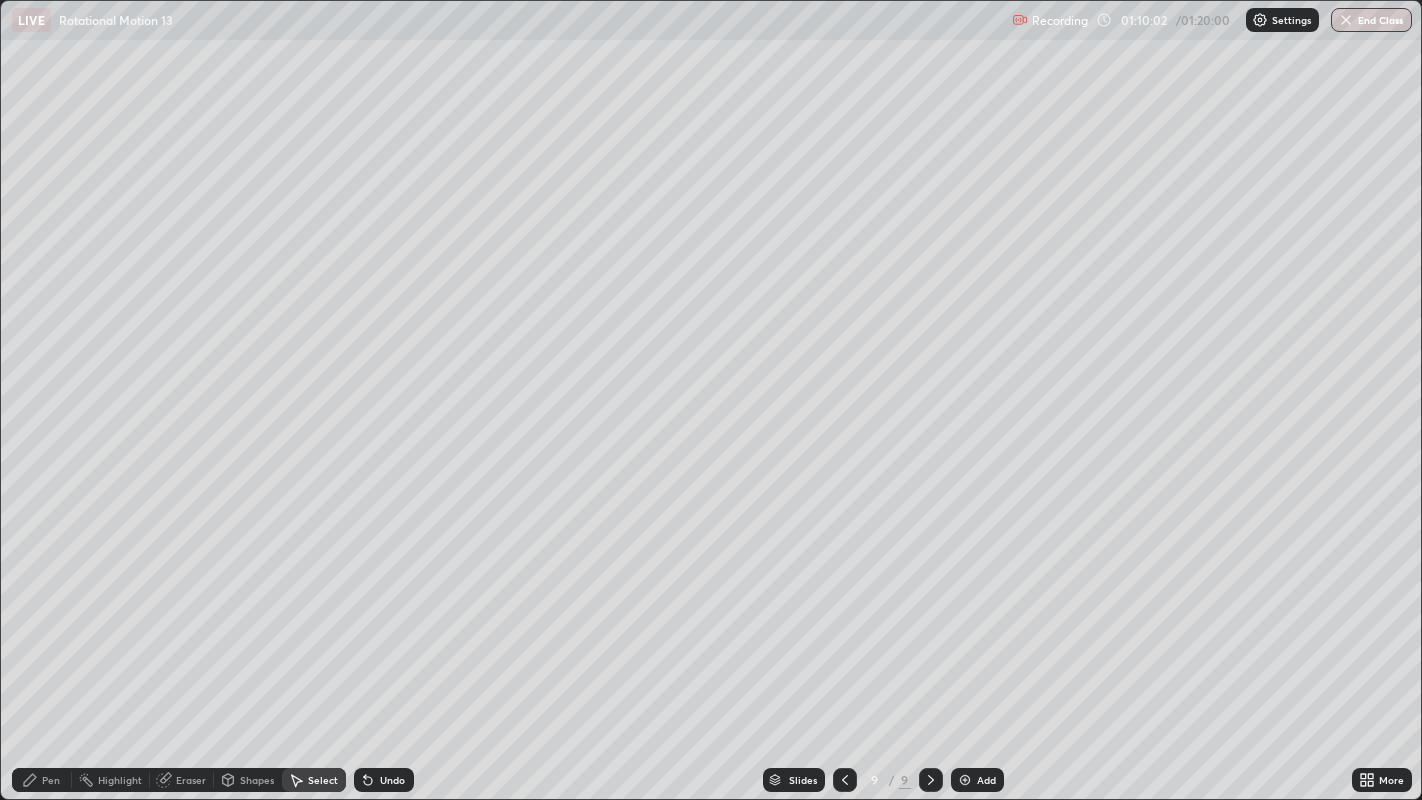 click on "Undo" at bounding box center [392, 780] 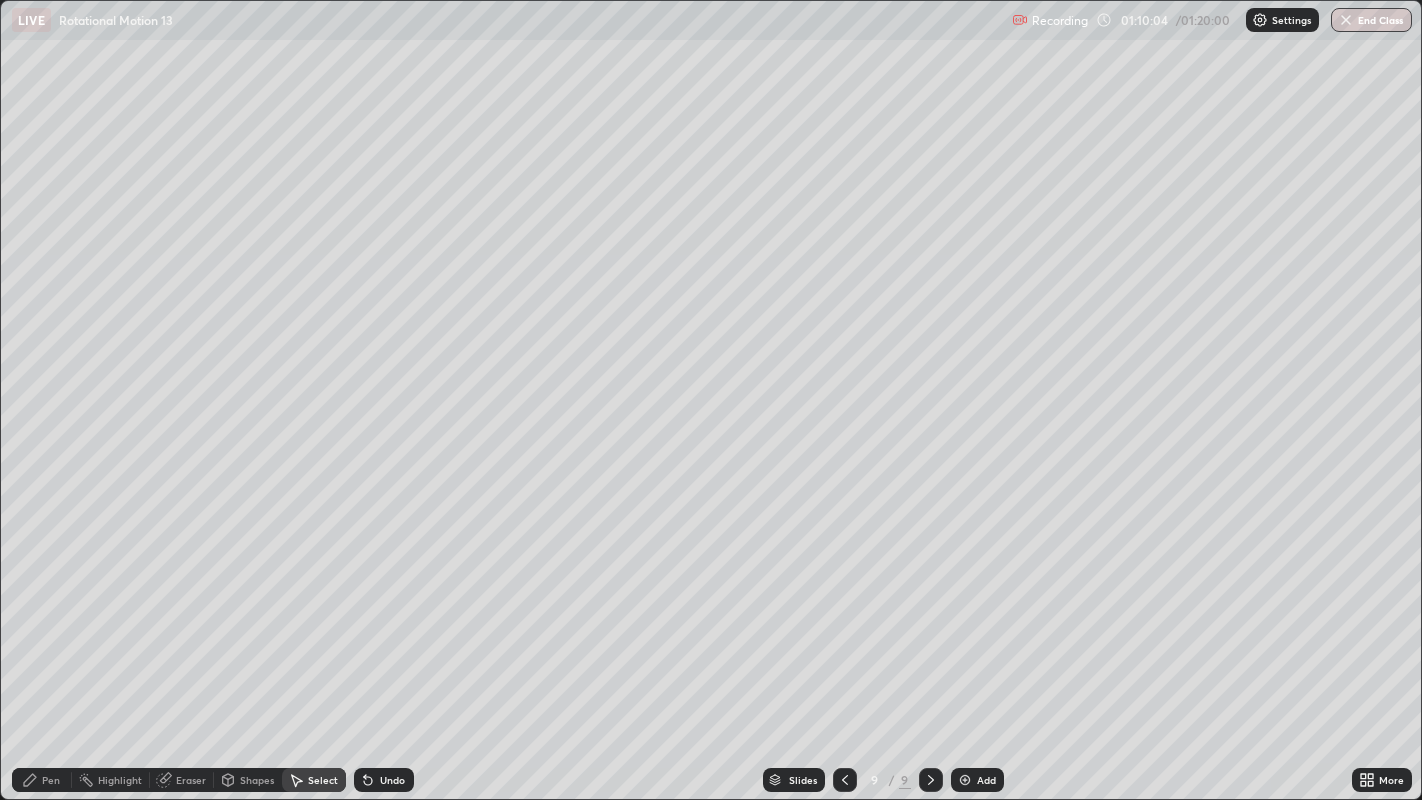 click on "Pen" at bounding box center [51, 780] 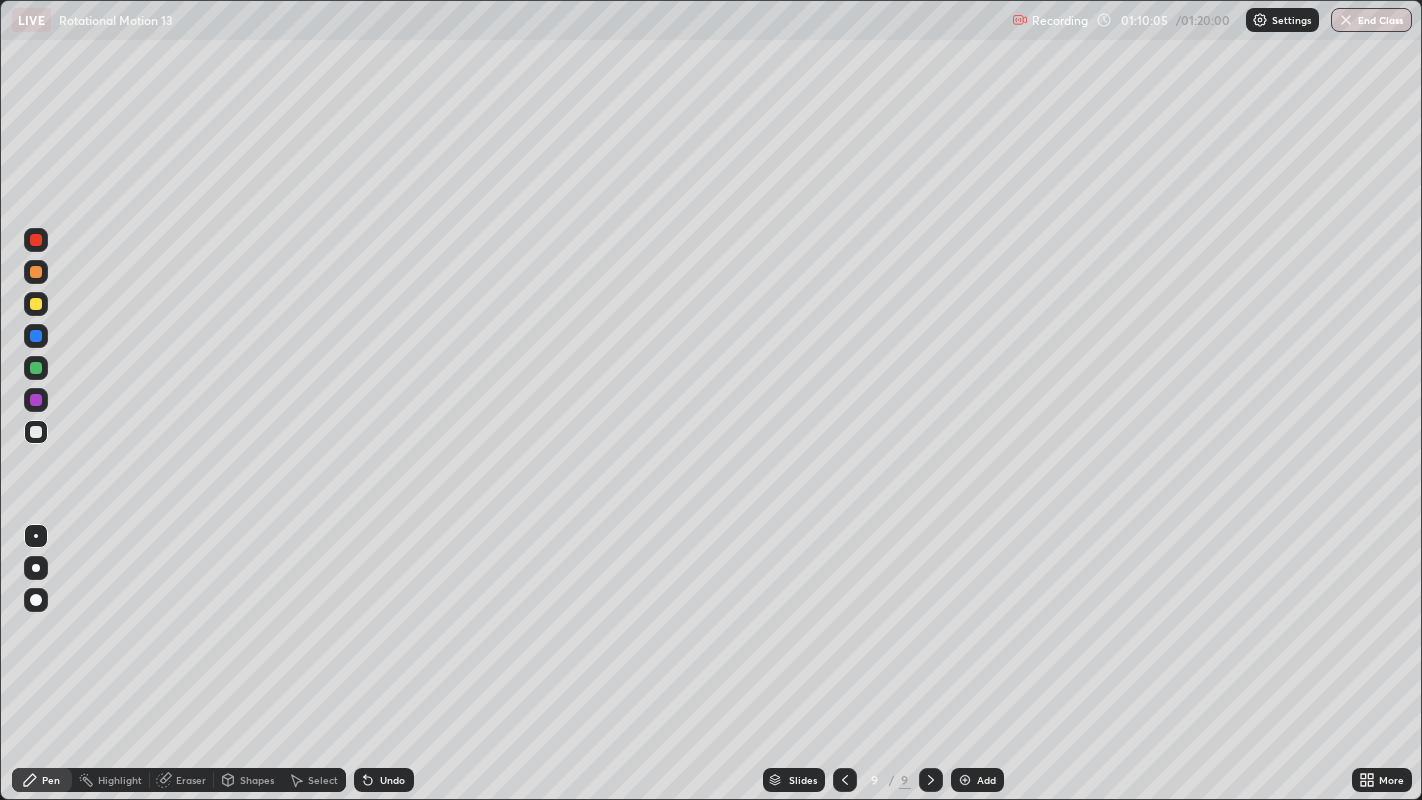 click at bounding box center [36, 304] 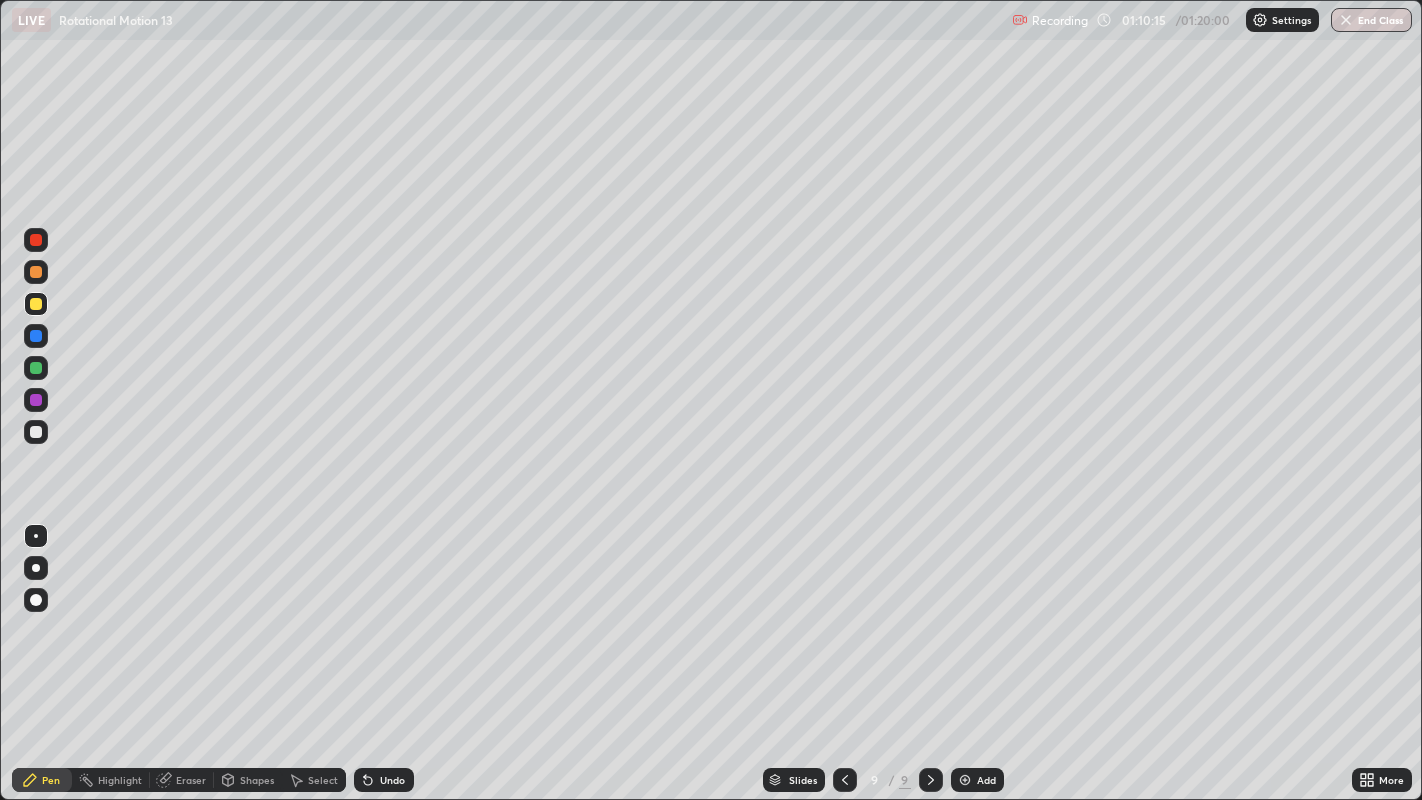 click at bounding box center [36, 432] 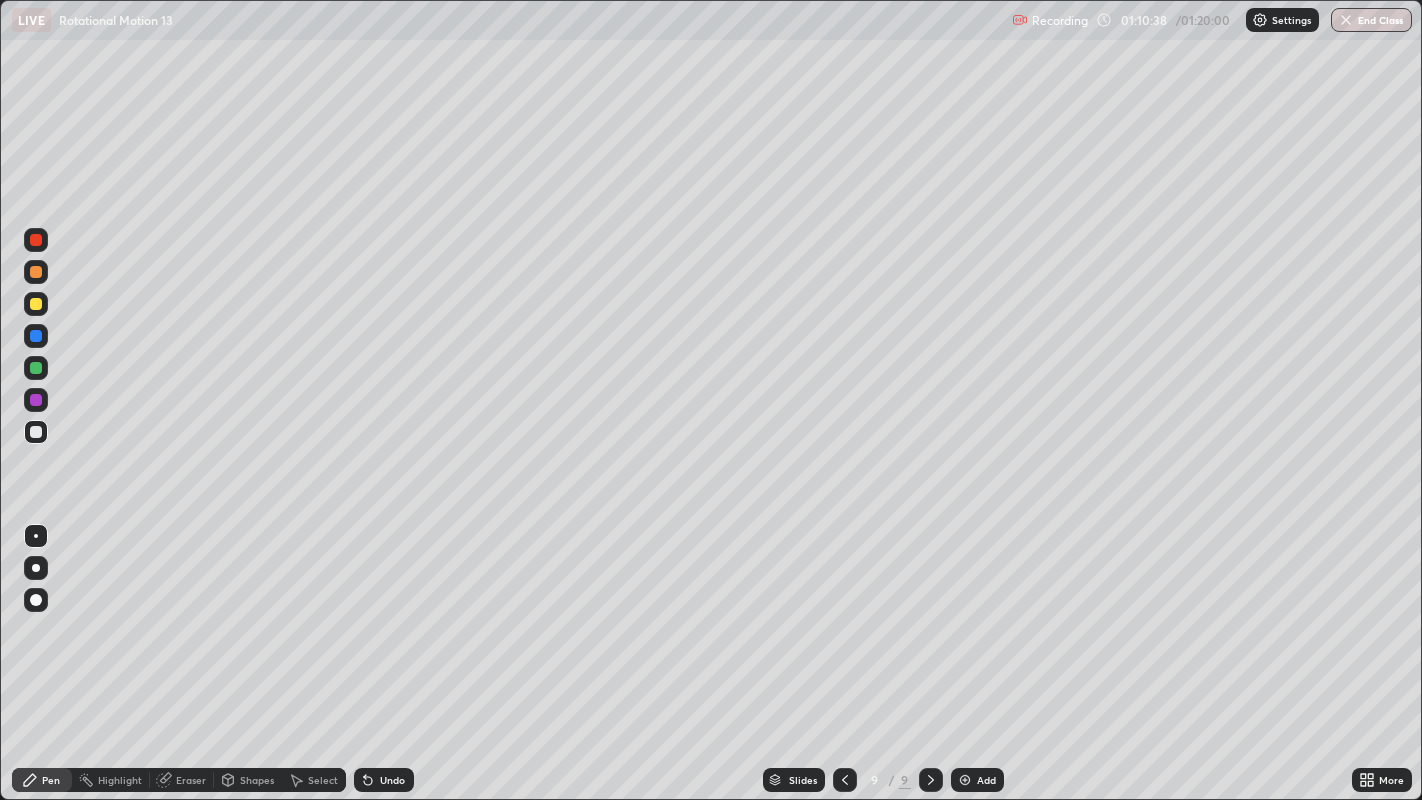 click on "Undo" at bounding box center (392, 780) 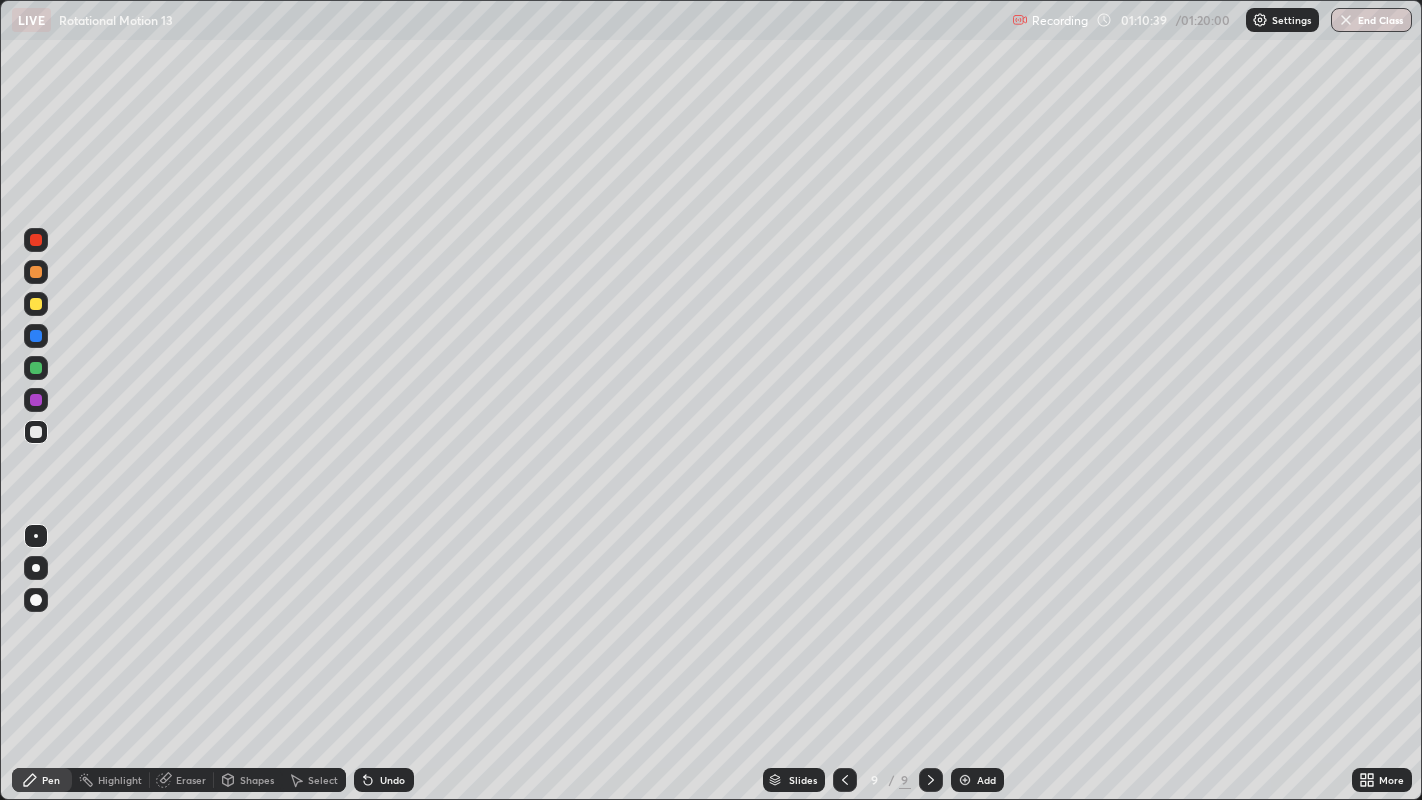 click on "Undo" at bounding box center (392, 780) 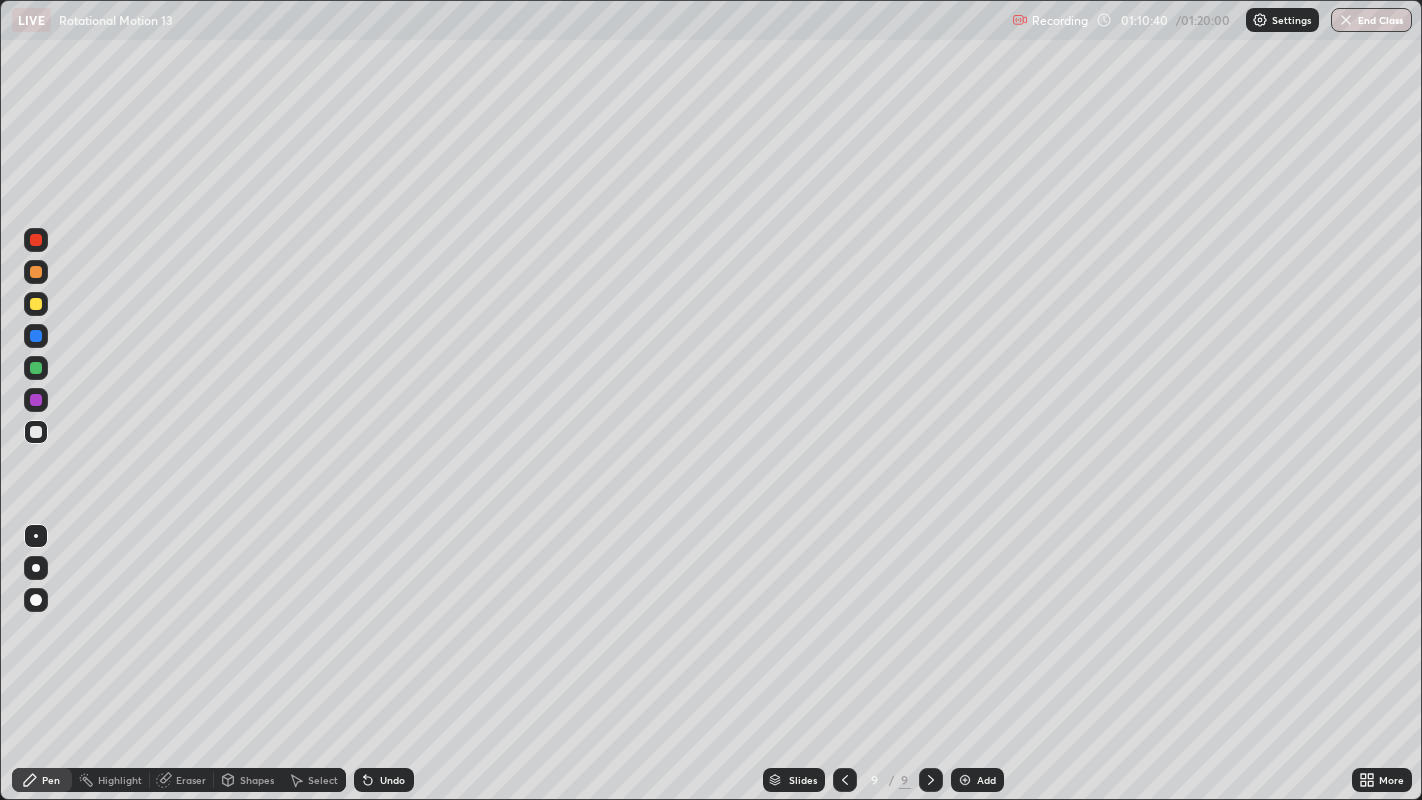 click on "Undo" at bounding box center [392, 780] 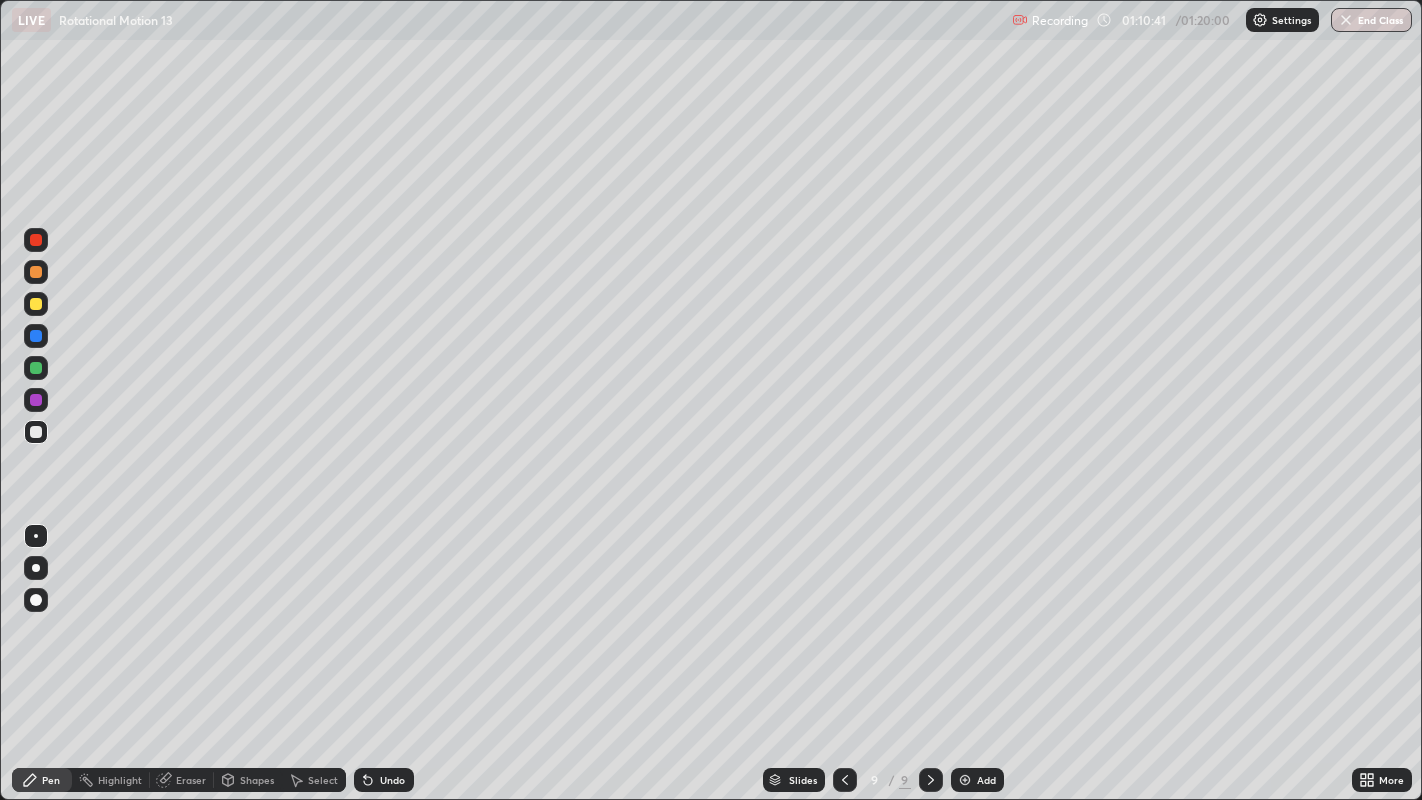 click on "Undo" at bounding box center (392, 780) 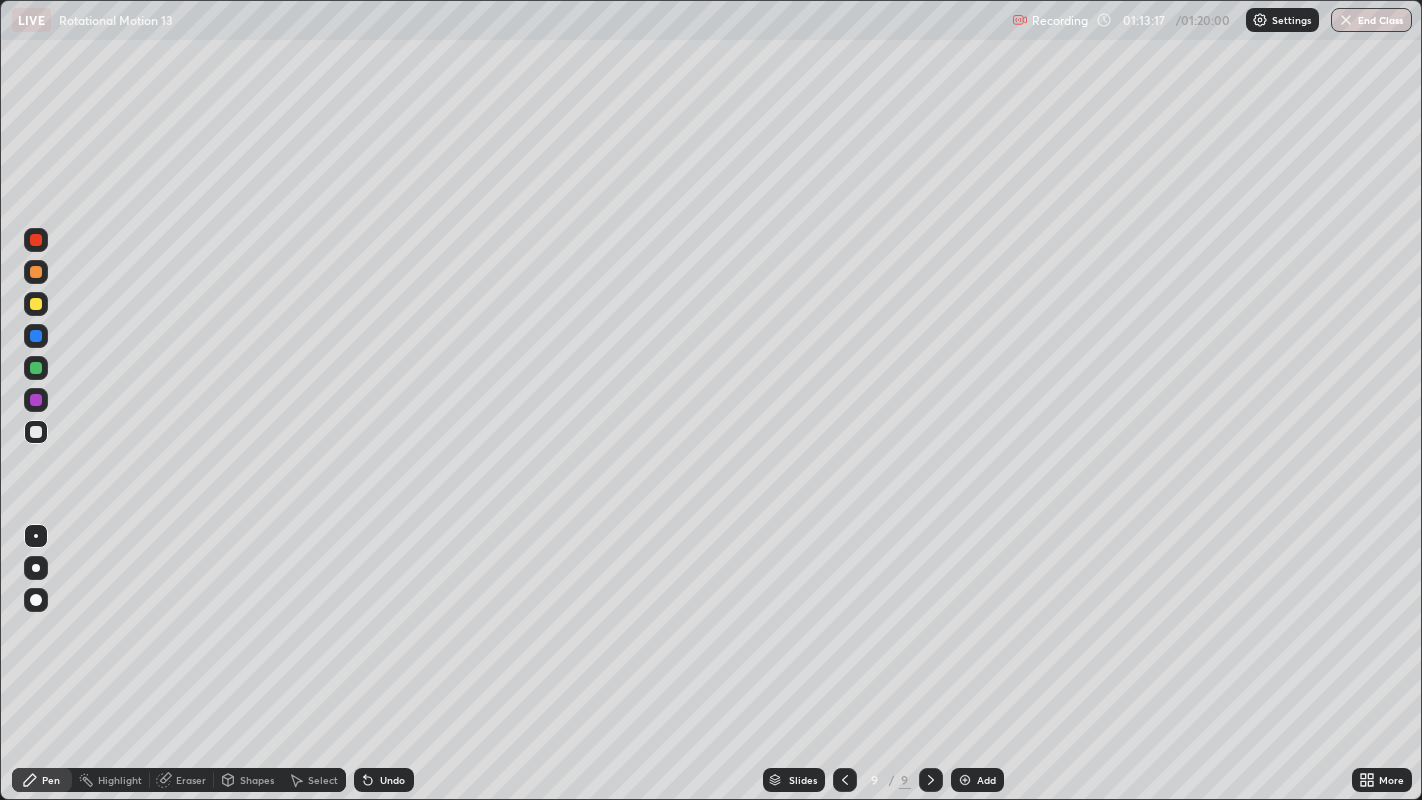 click on "End Class" at bounding box center (1371, 20) 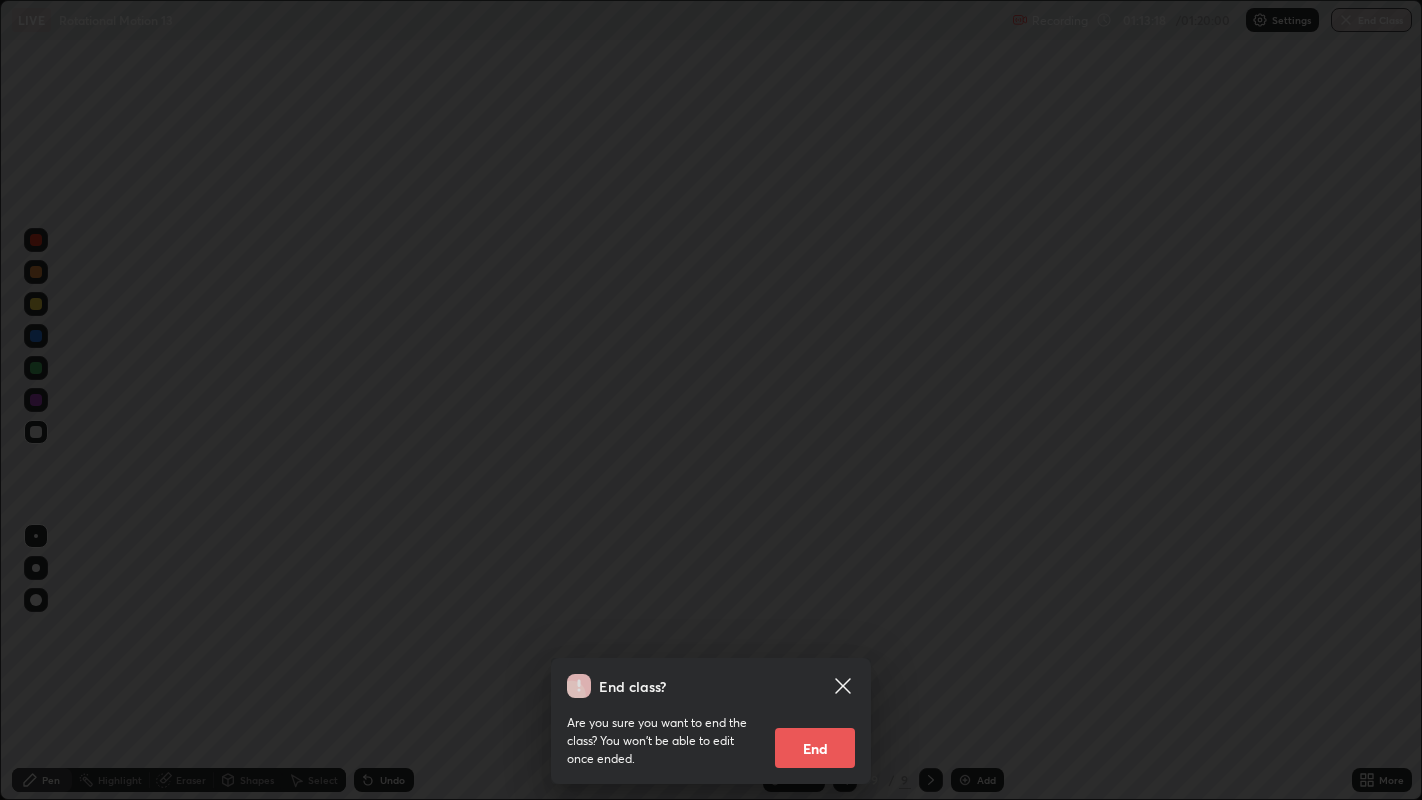 click on "End" at bounding box center [815, 748] 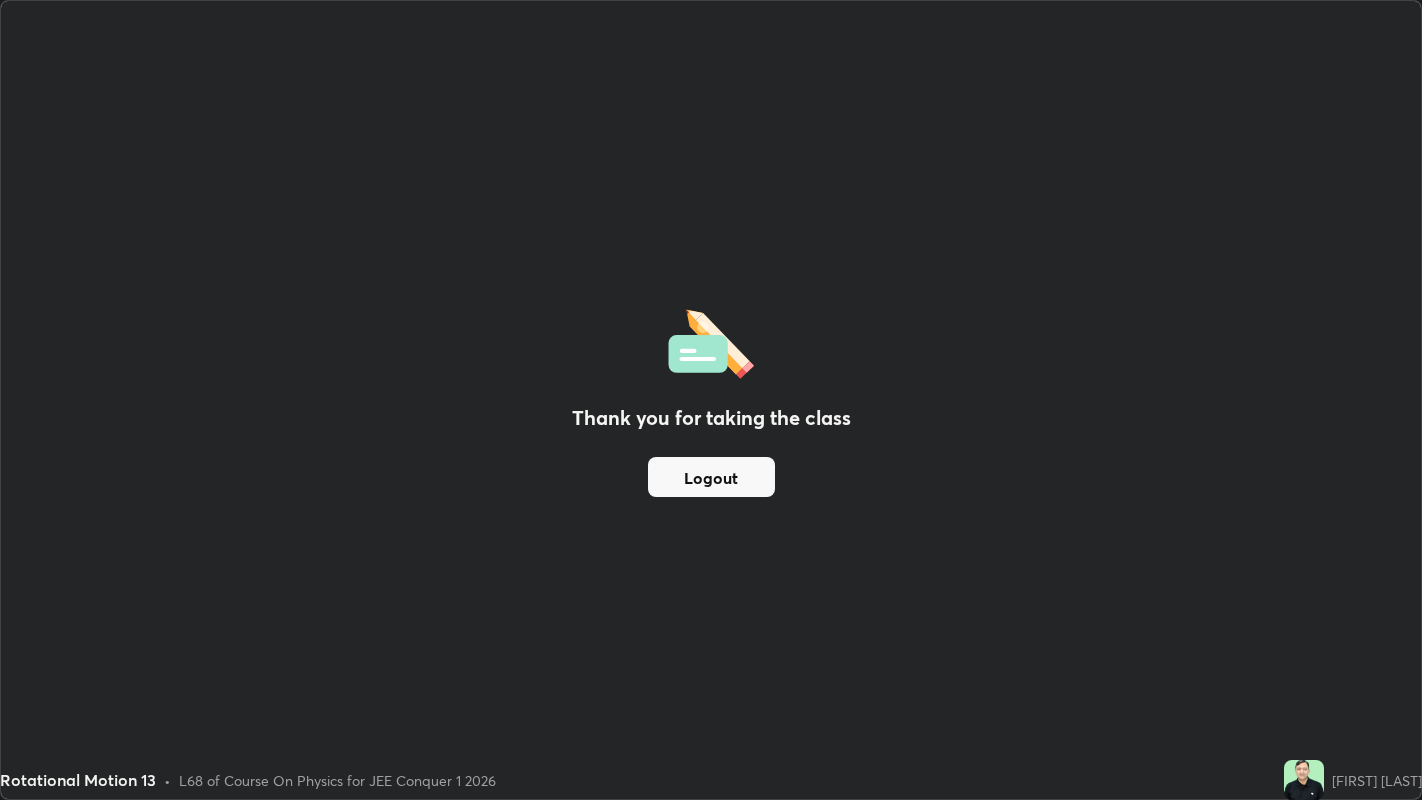 click on "Logout" at bounding box center (711, 477) 